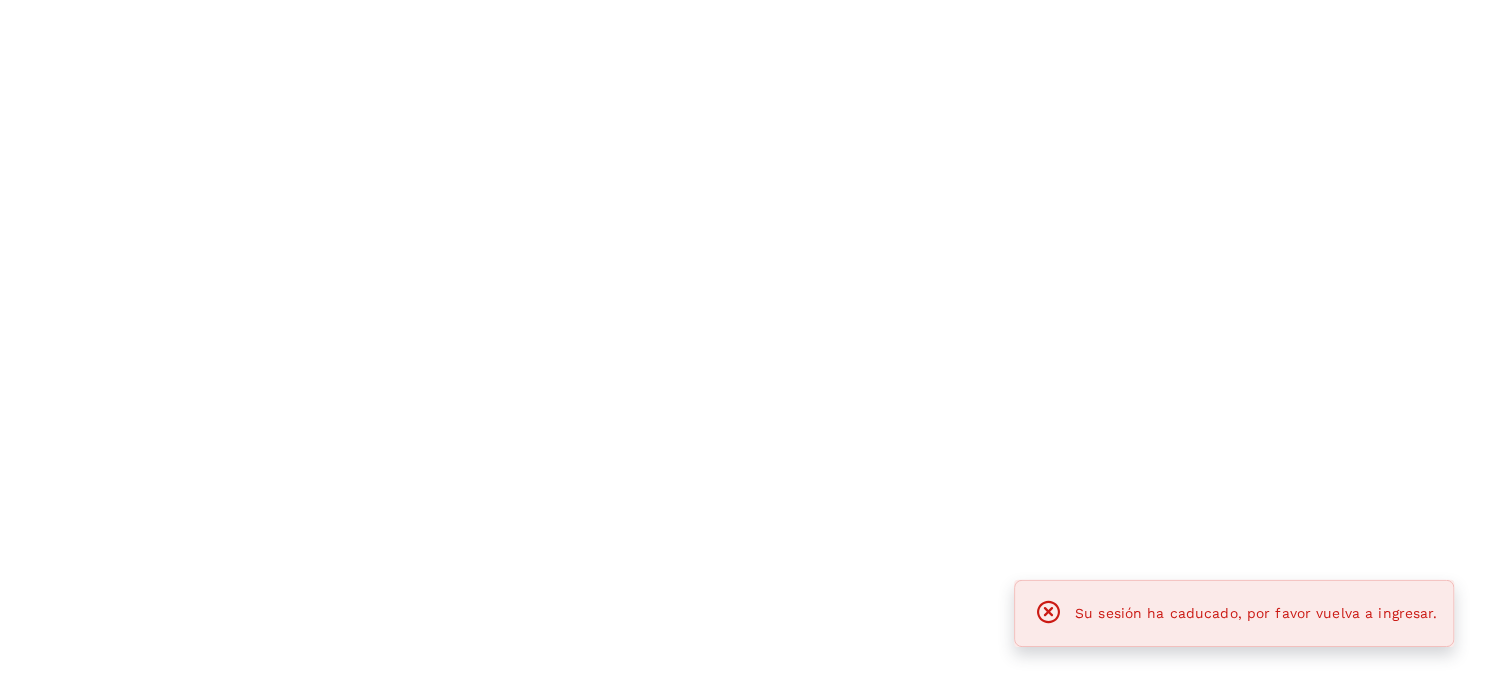 scroll, scrollTop: 0, scrollLeft: 0, axis: both 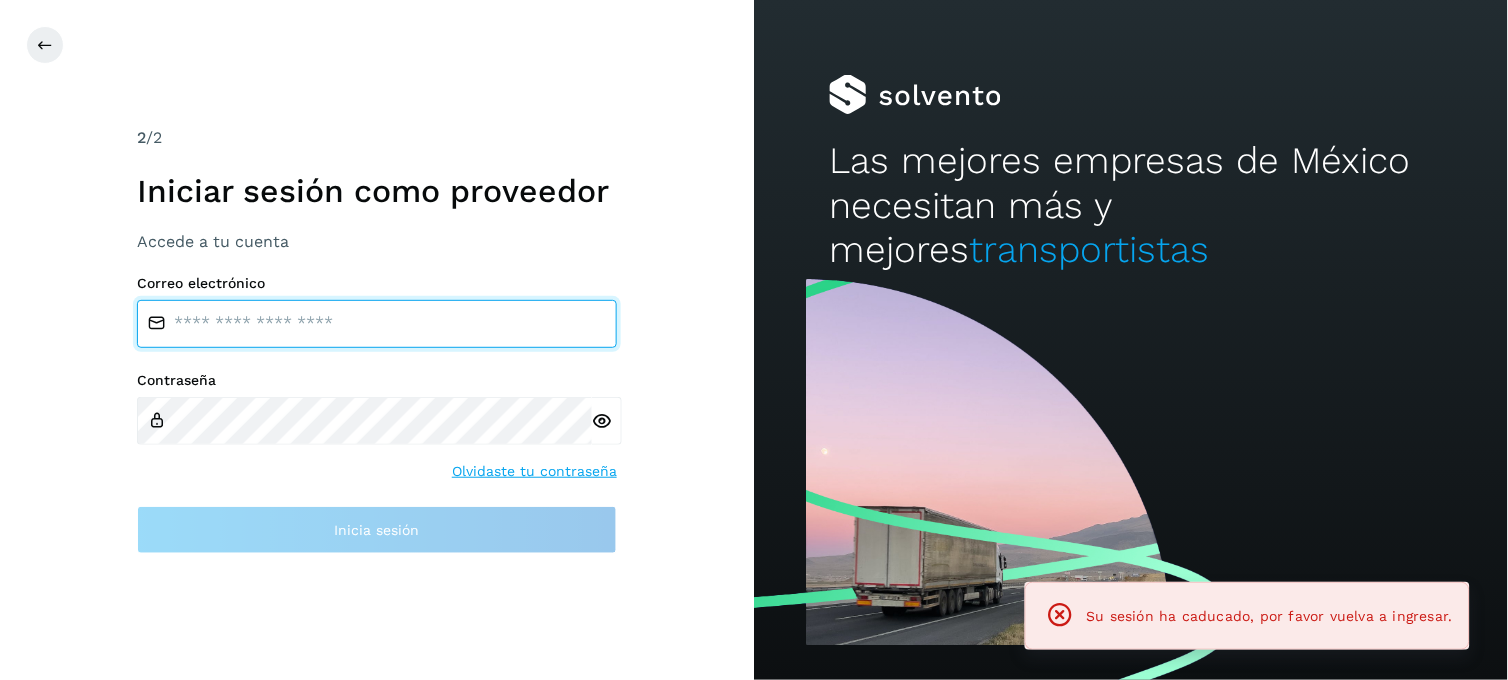 type on "**********" 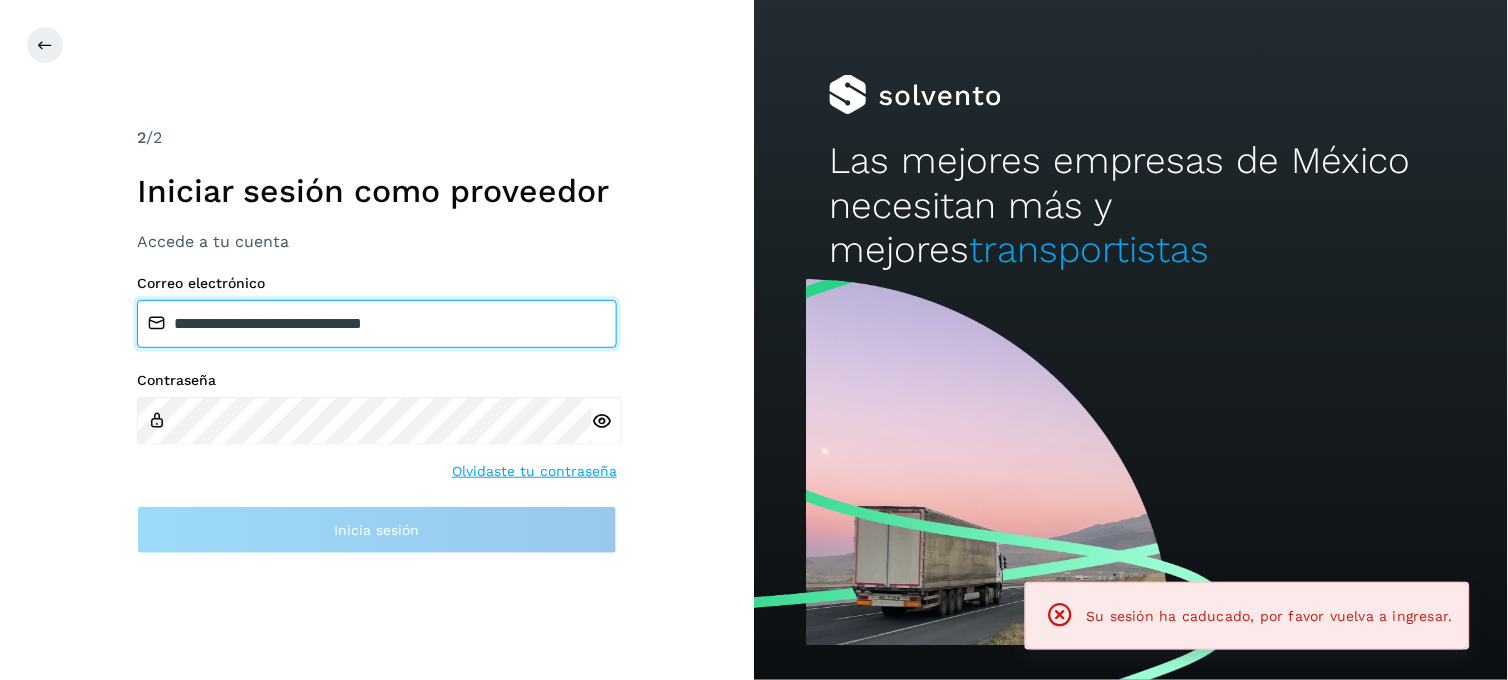 click on "**********" at bounding box center (377, 324) 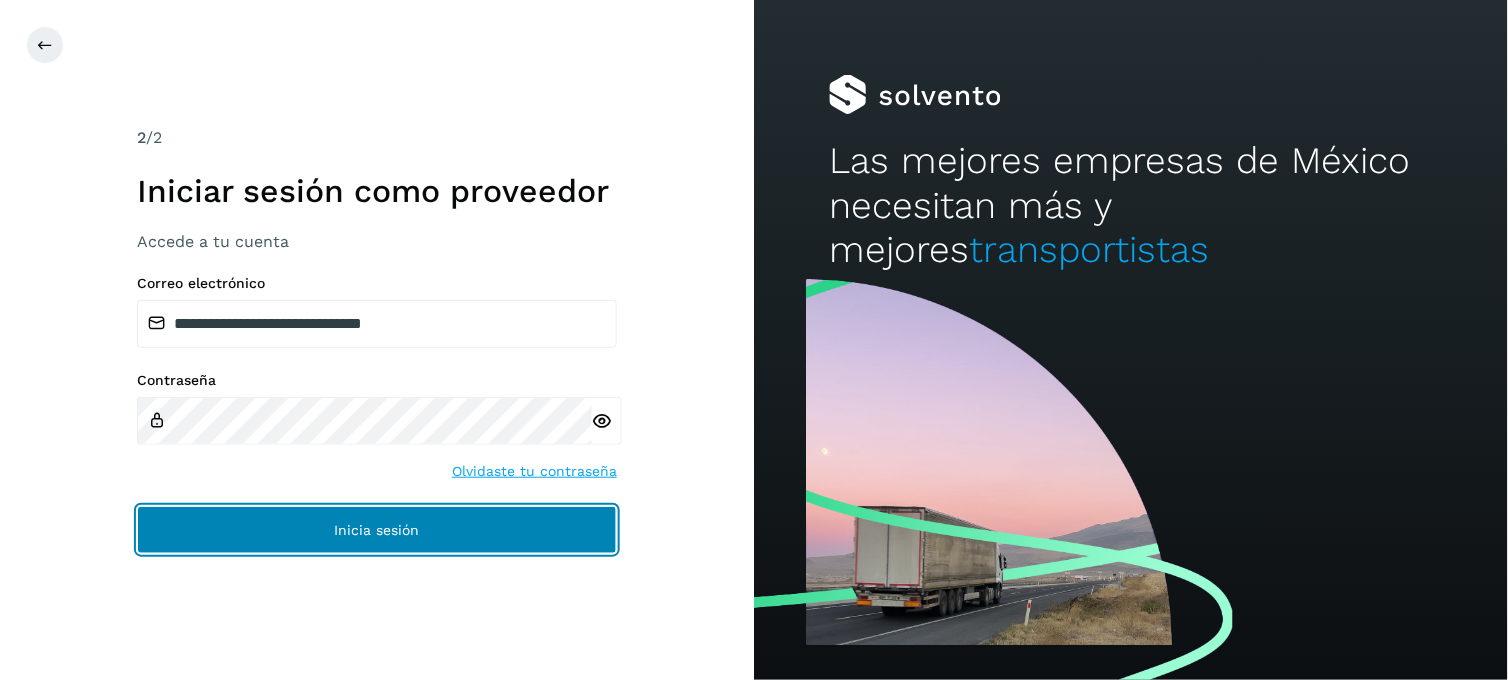 click on "Inicia sesión" at bounding box center (377, 530) 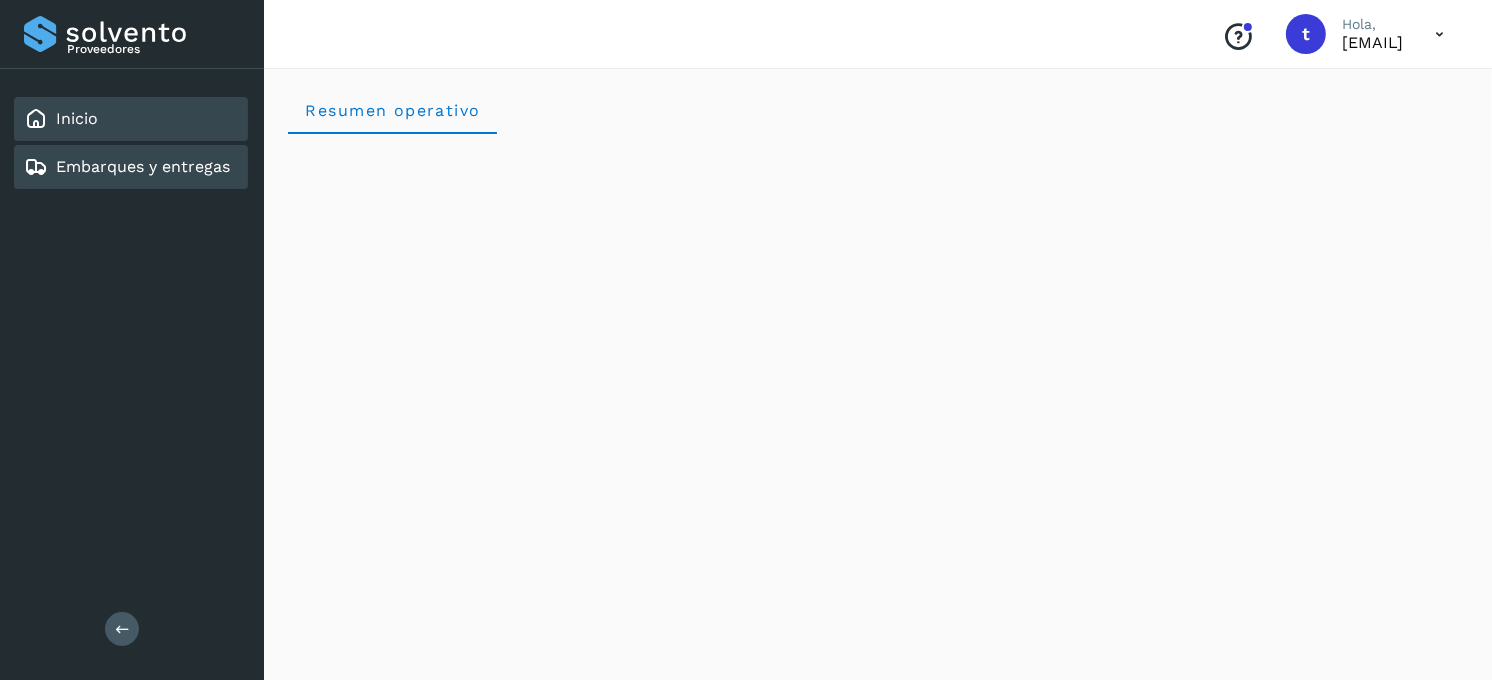 click on "Embarques y entregas" at bounding box center (127, 167) 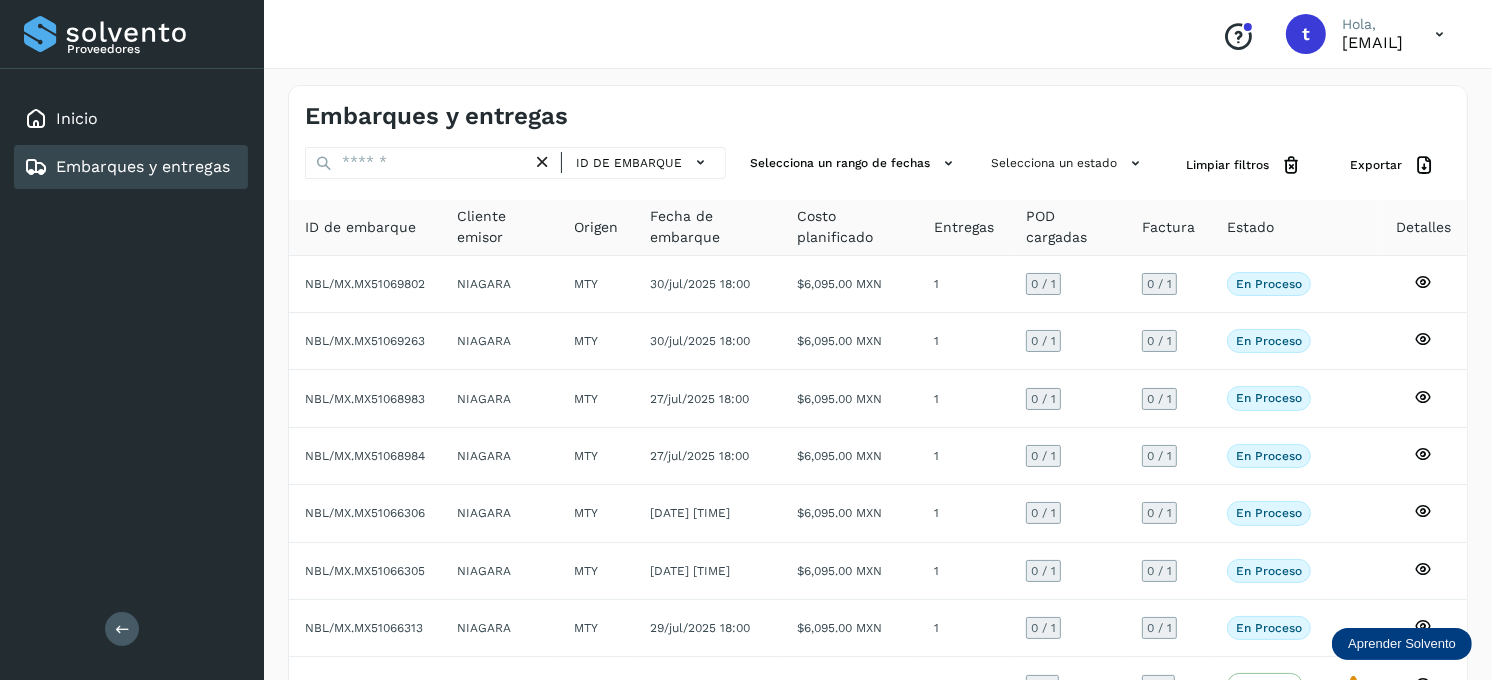 scroll, scrollTop: 0, scrollLeft: 0, axis: both 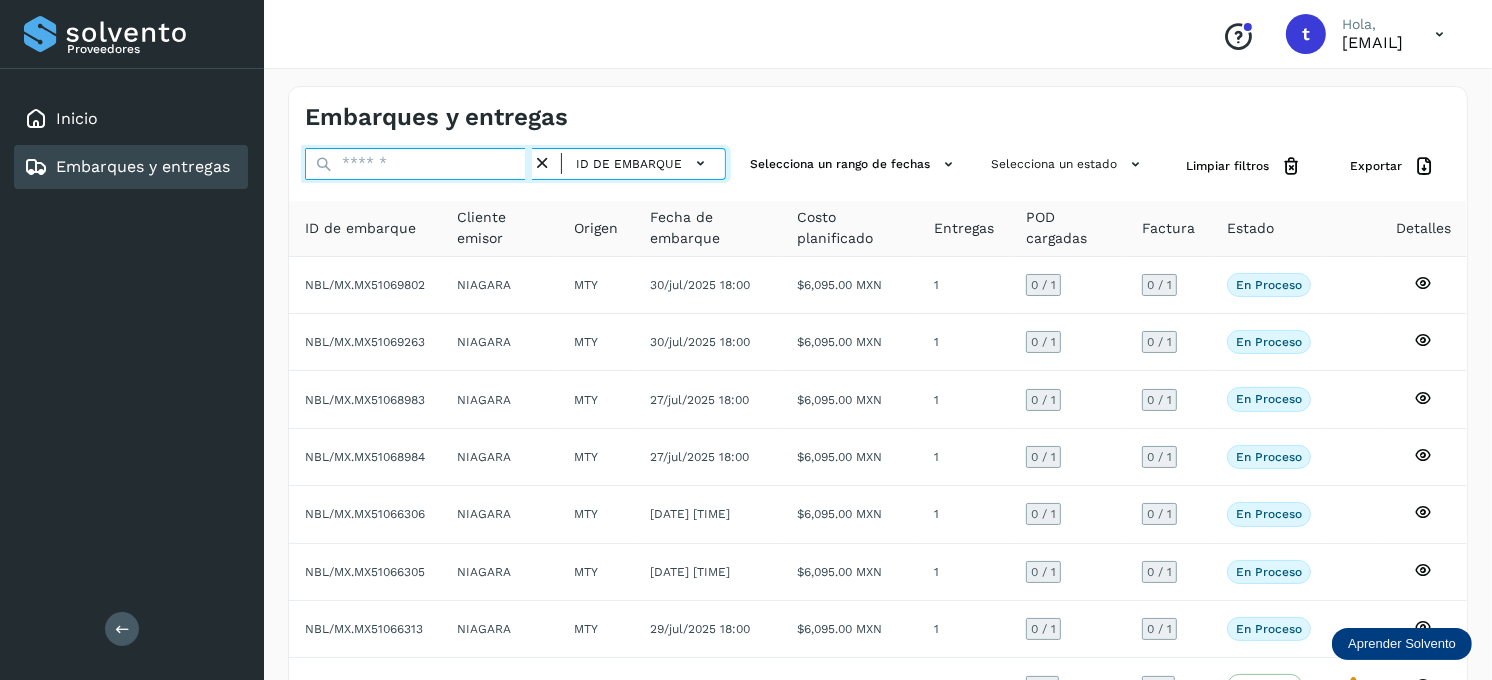 click at bounding box center [418, 164] 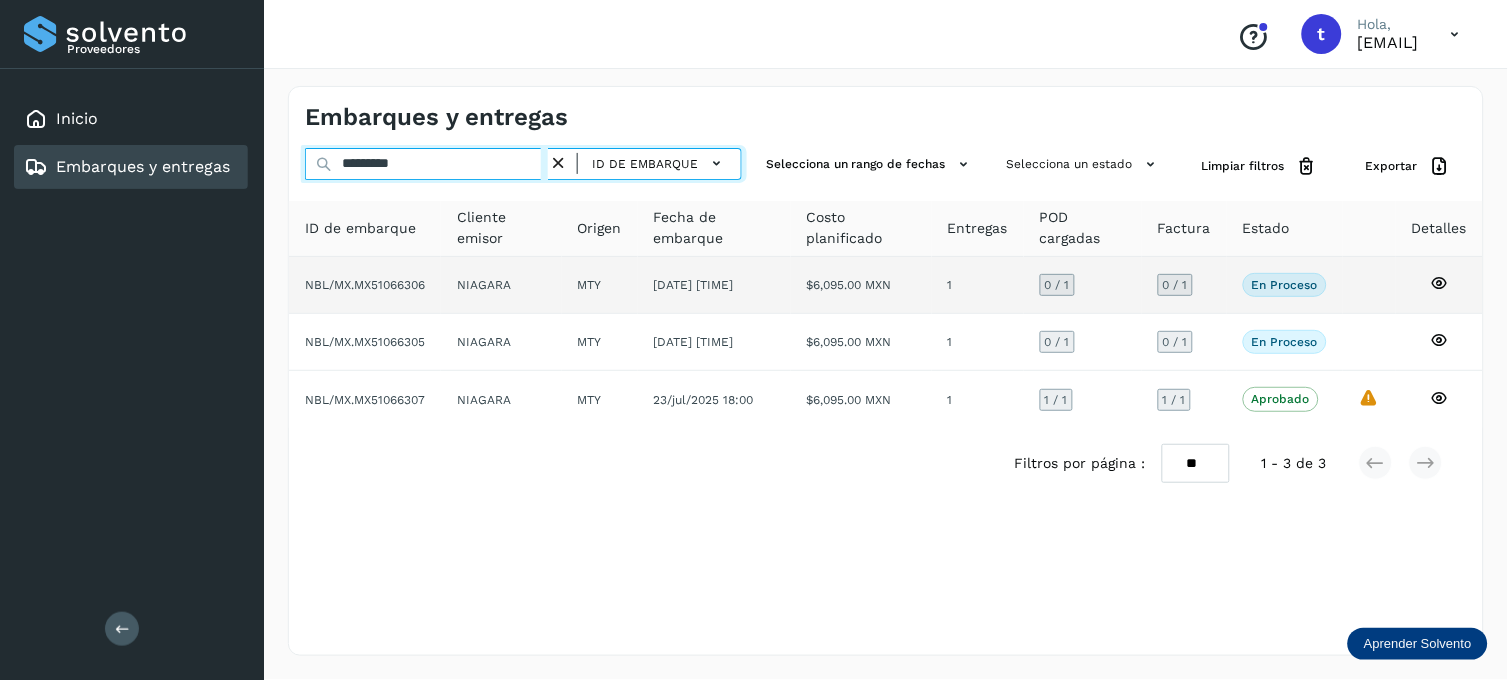 type on "*********" 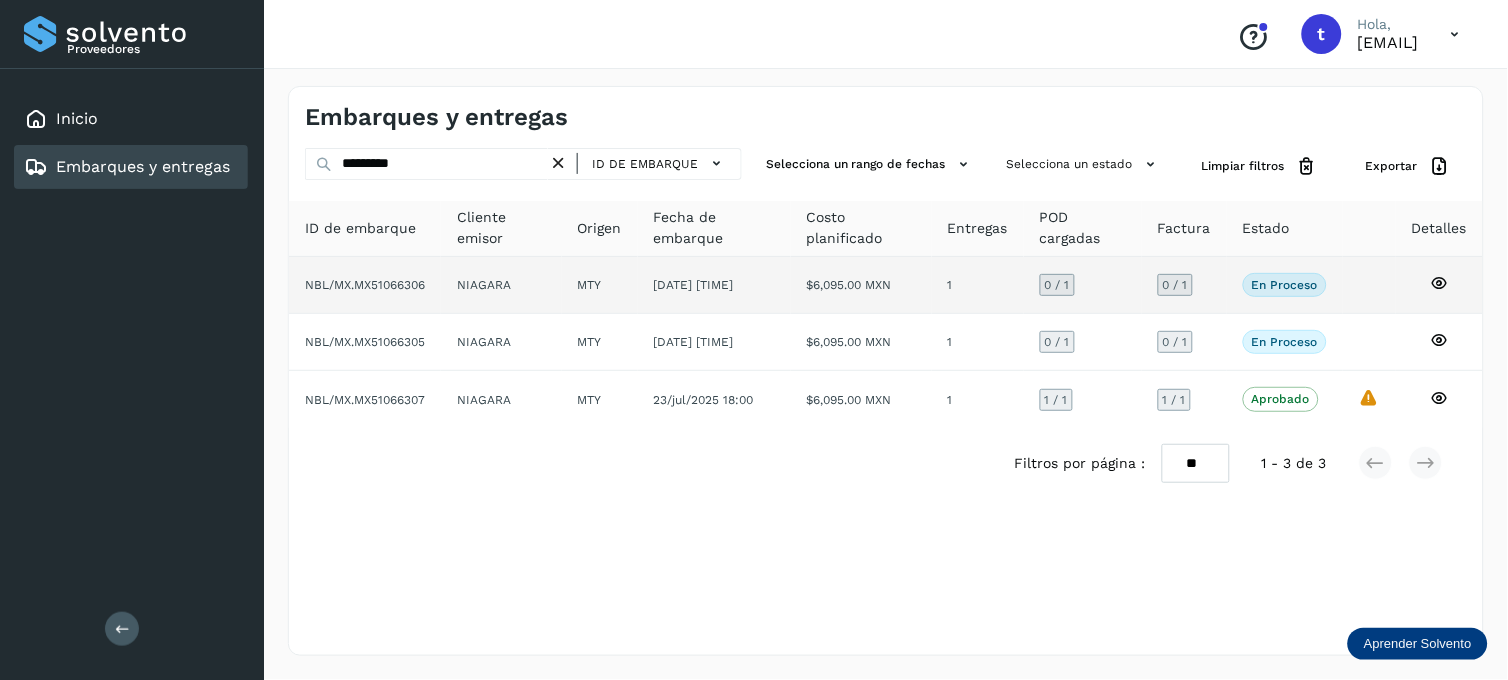 click 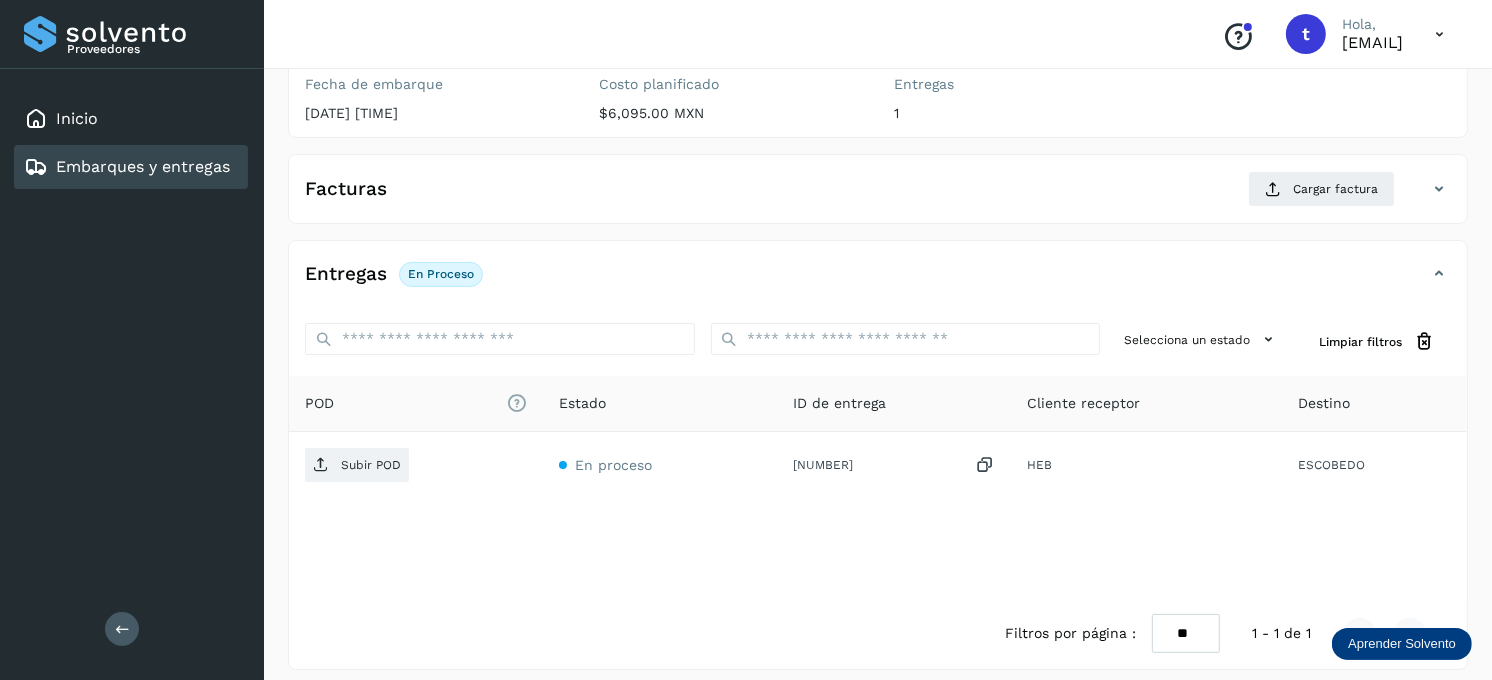 scroll, scrollTop: 270, scrollLeft: 0, axis: vertical 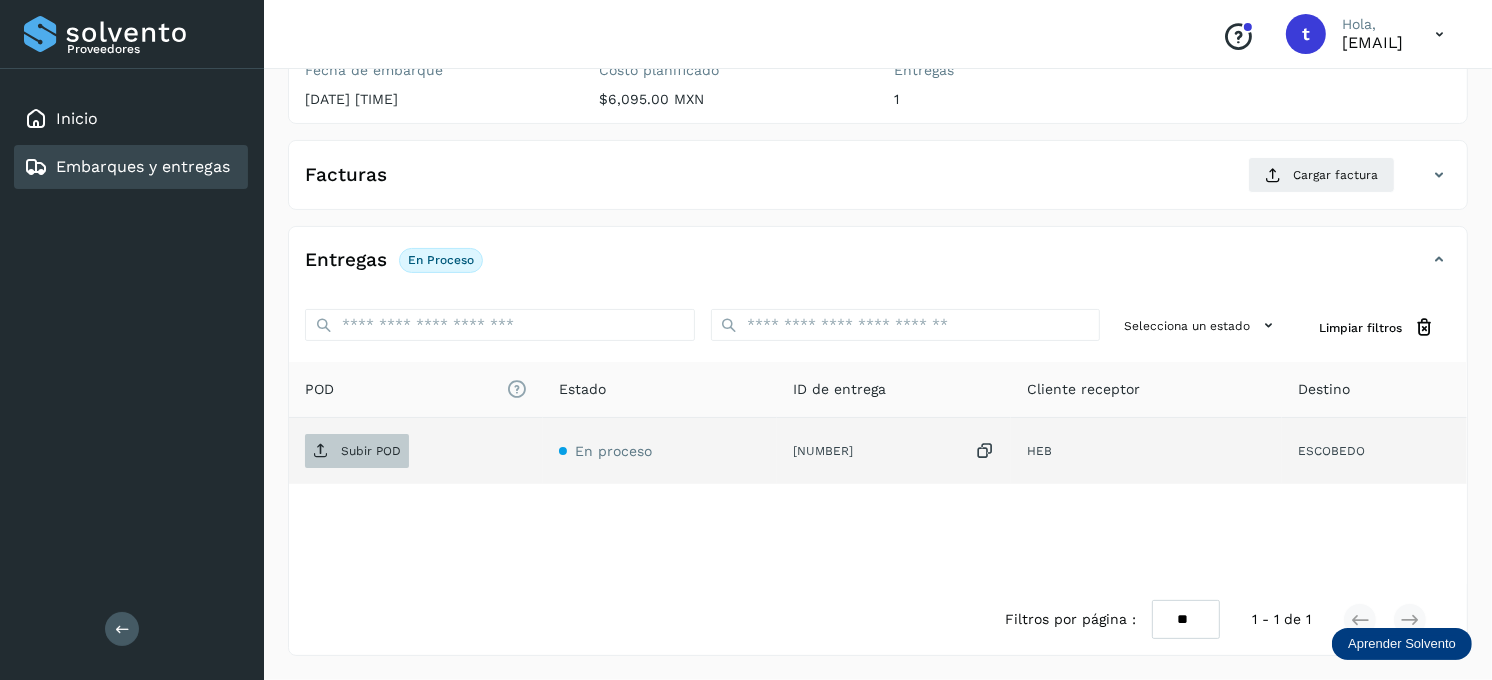 click on "Subir POD" at bounding box center [371, 451] 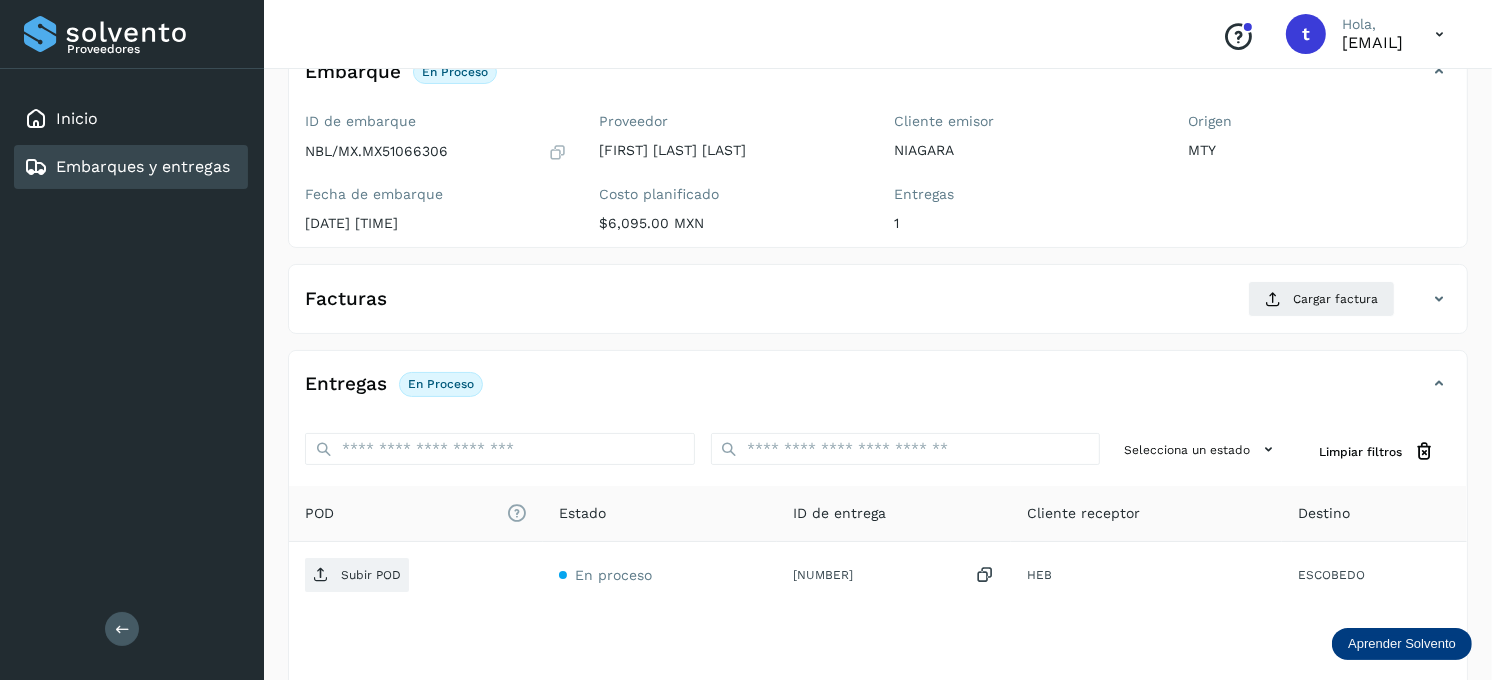 scroll, scrollTop: 0, scrollLeft: 0, axis: both 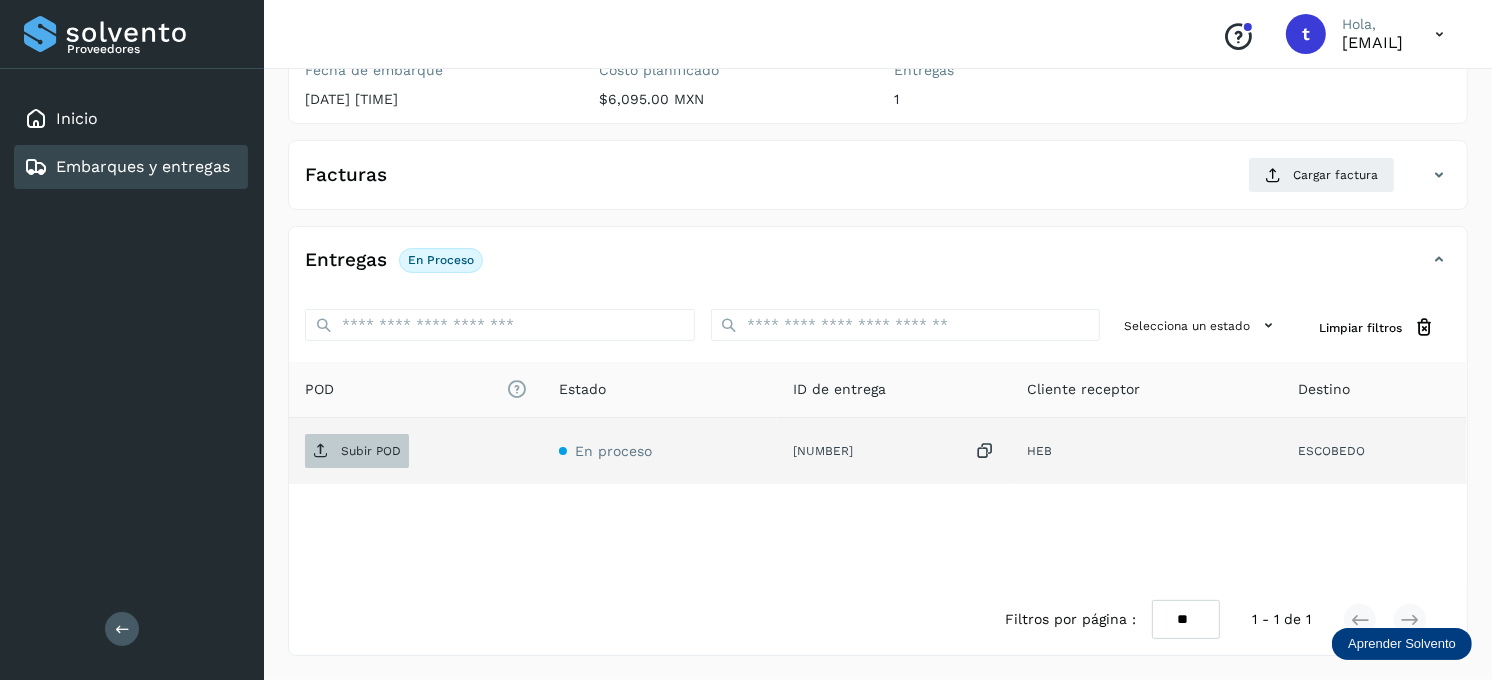 click on "Subir POD" at bounding box center (371, 451) 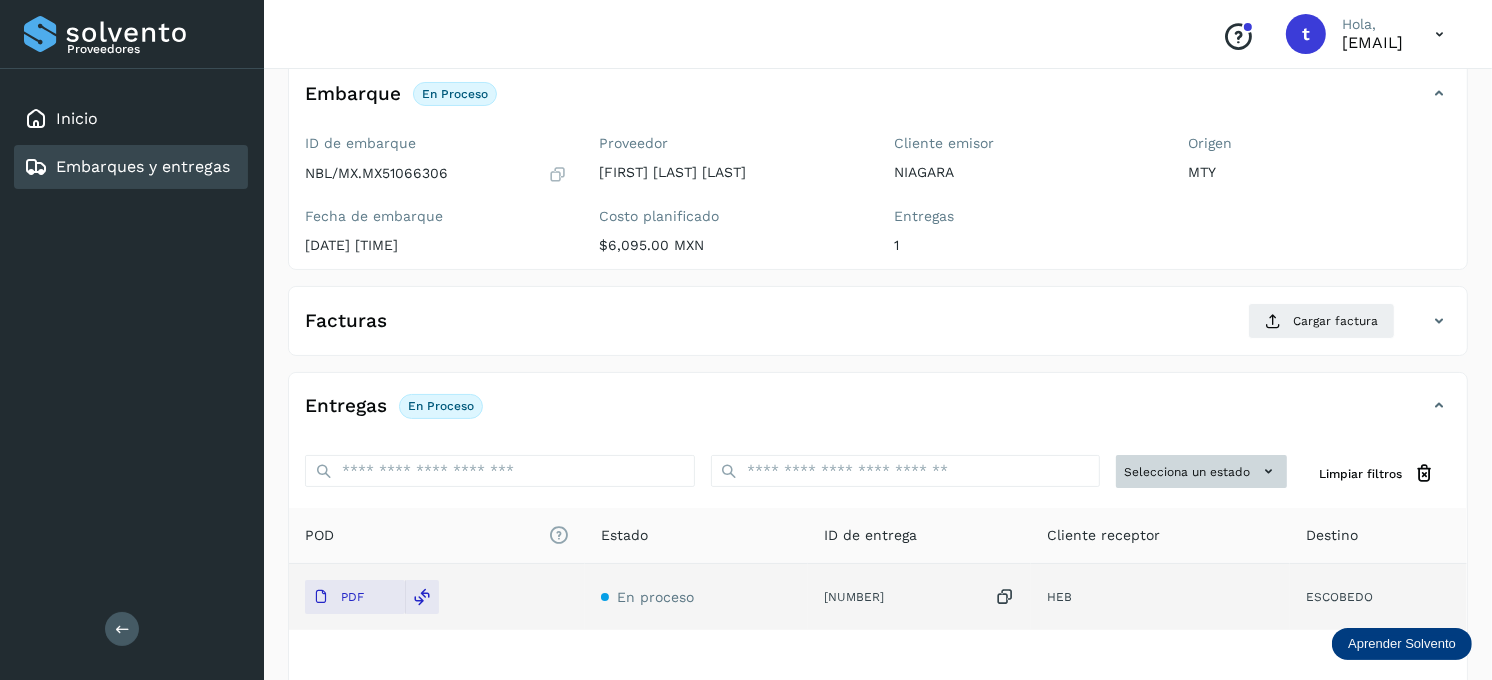 scroll, scrollTop: 47, scrollLeft: 0, axis: vertical 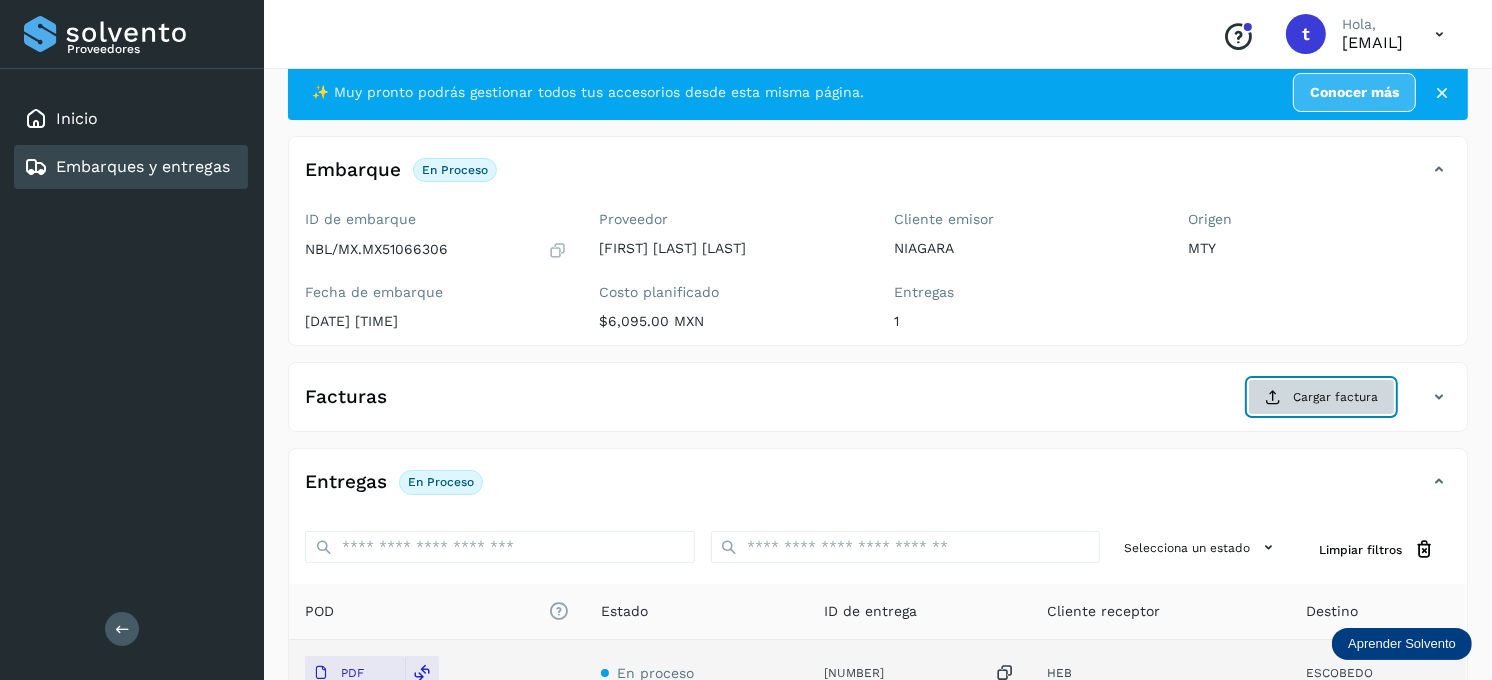 click on "Cargar factura" 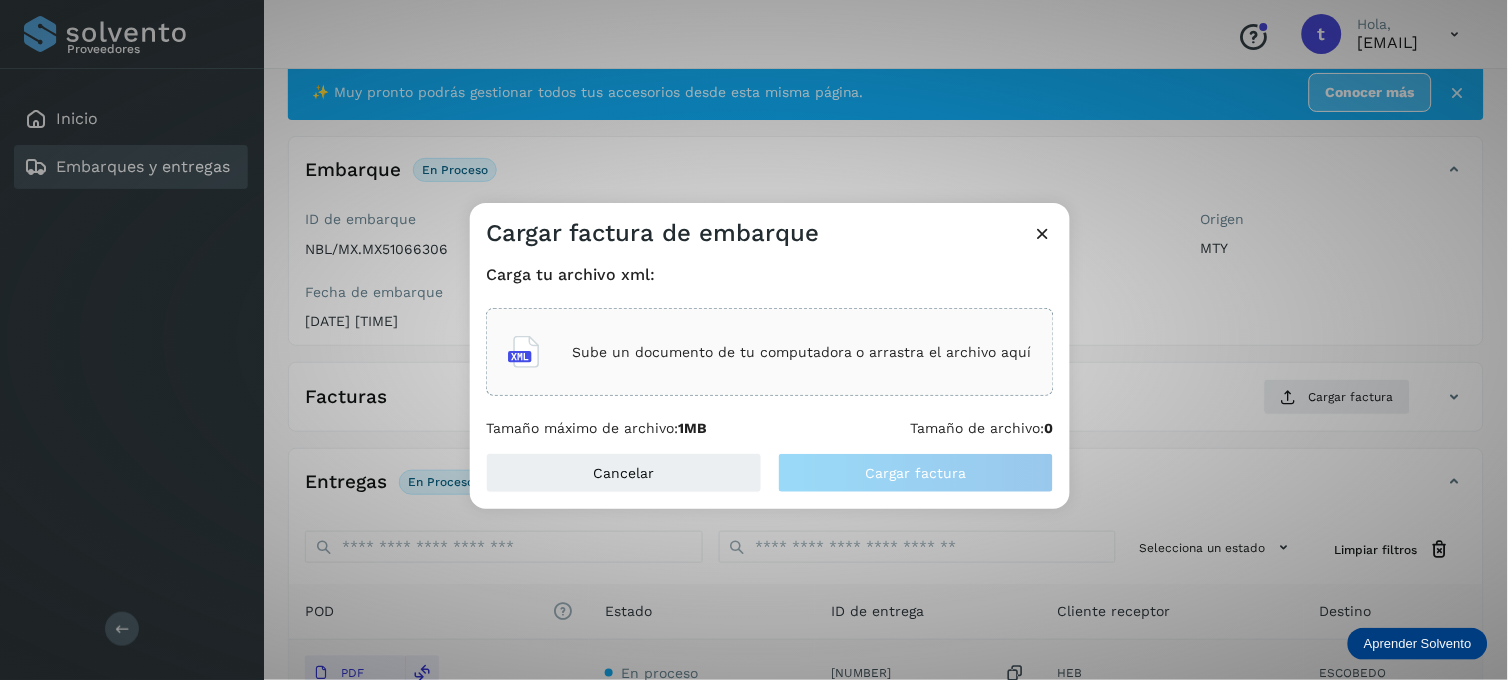 click on "Sube un documento de tu computadora o arrastra el archivo aquí" at bounding box center (802, 352) 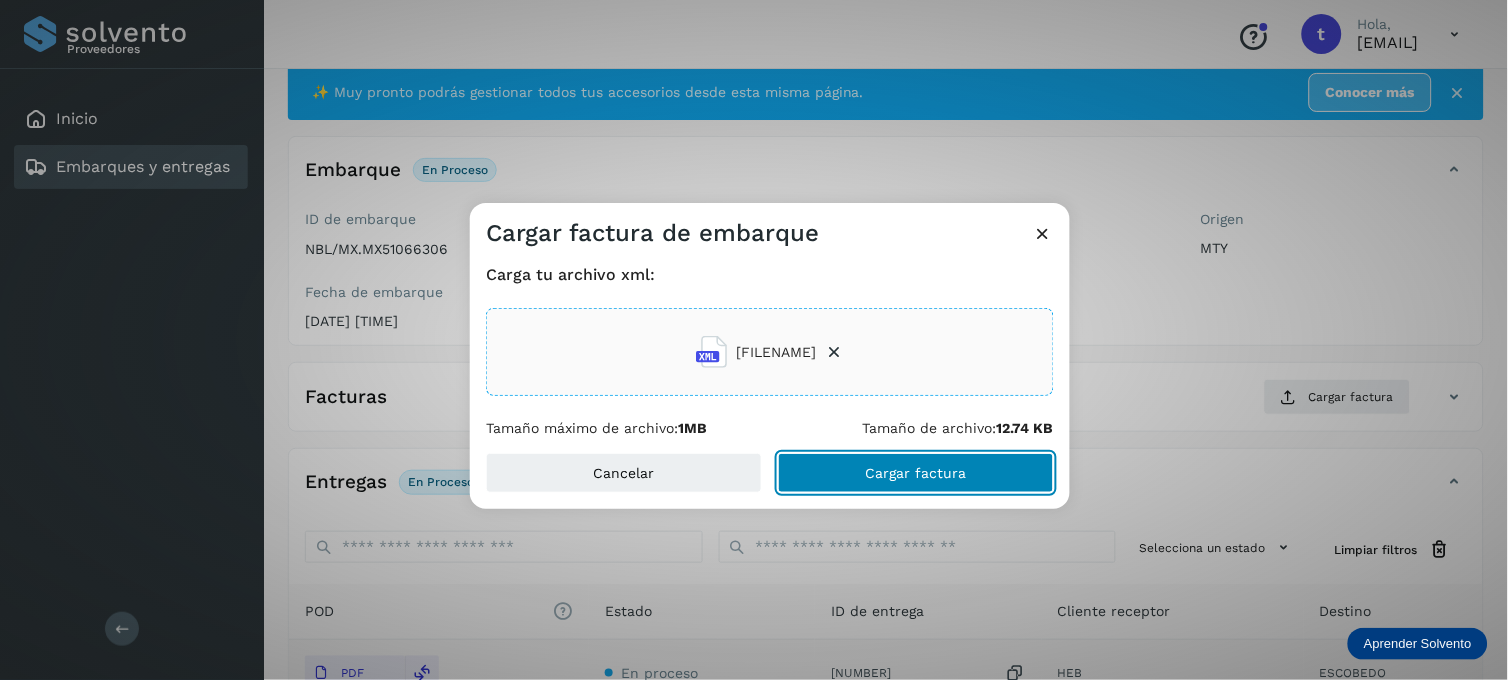 click on "Cargar factura" 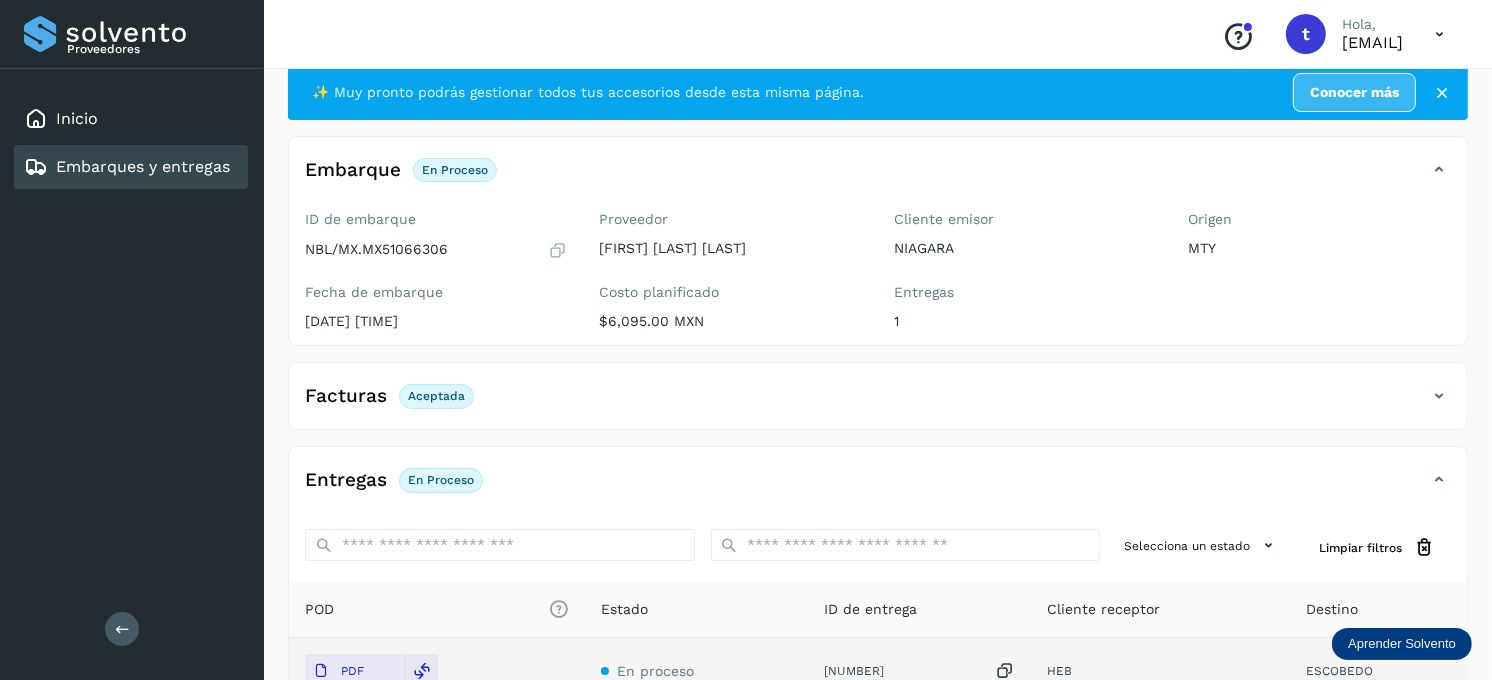 click on "Embarques y entregas" at bounding box center (143, 166) 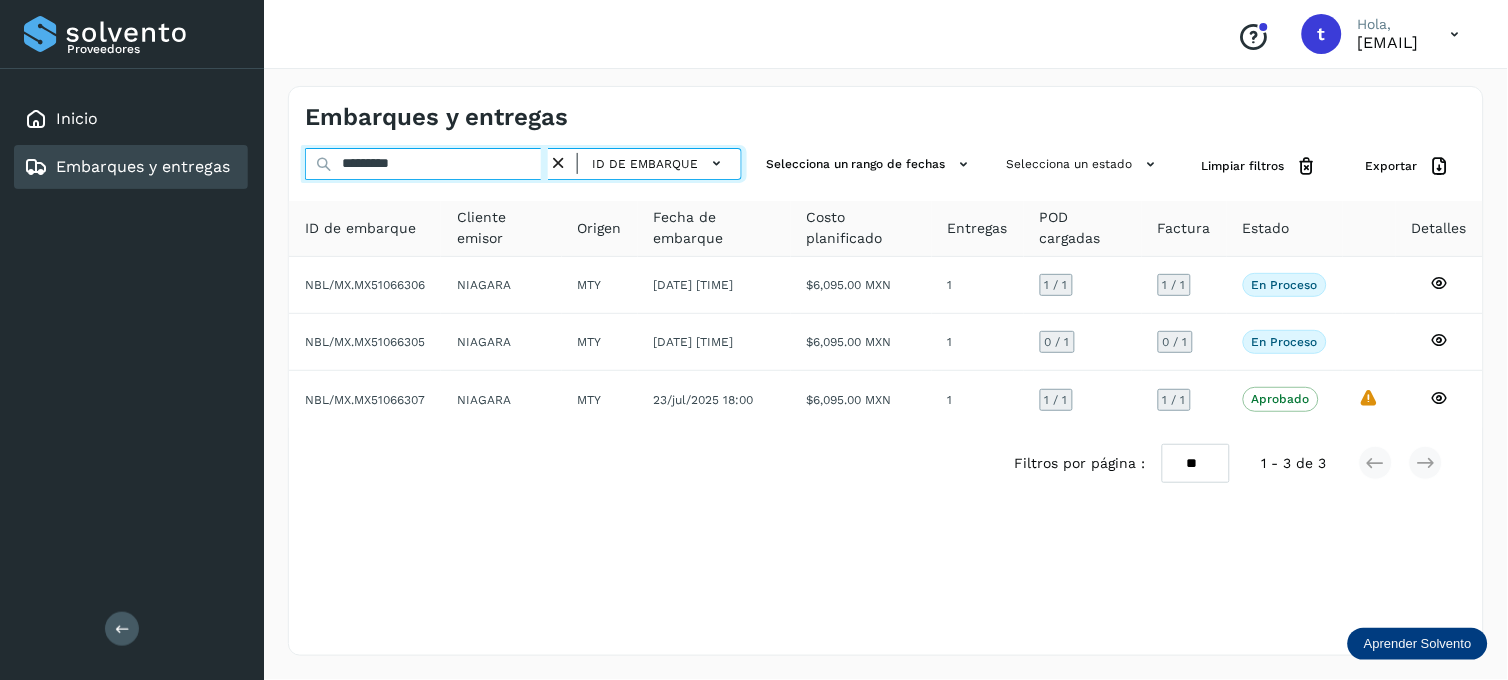 click on "*********" at bounding box center (426, 164) 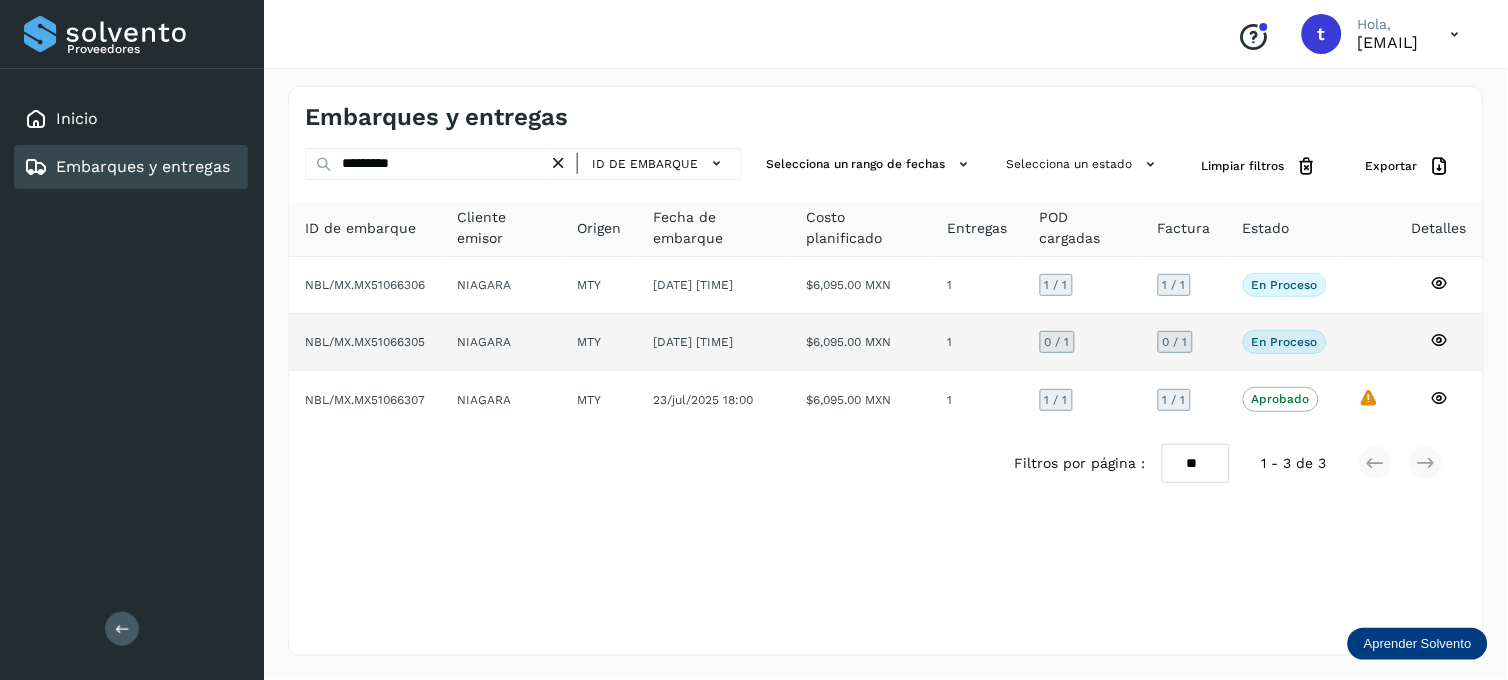 click 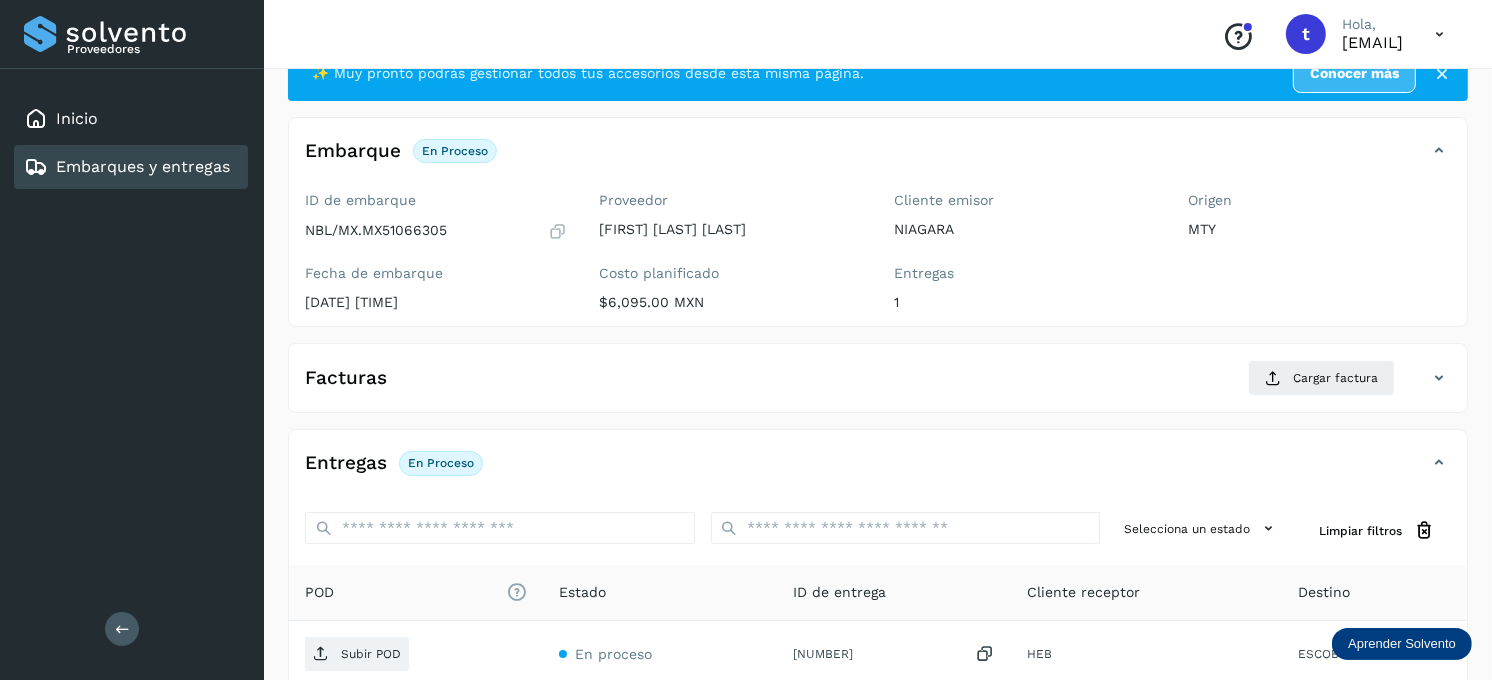scroll, scrollTop: 270, scrollLeft: 0, axis: vertical 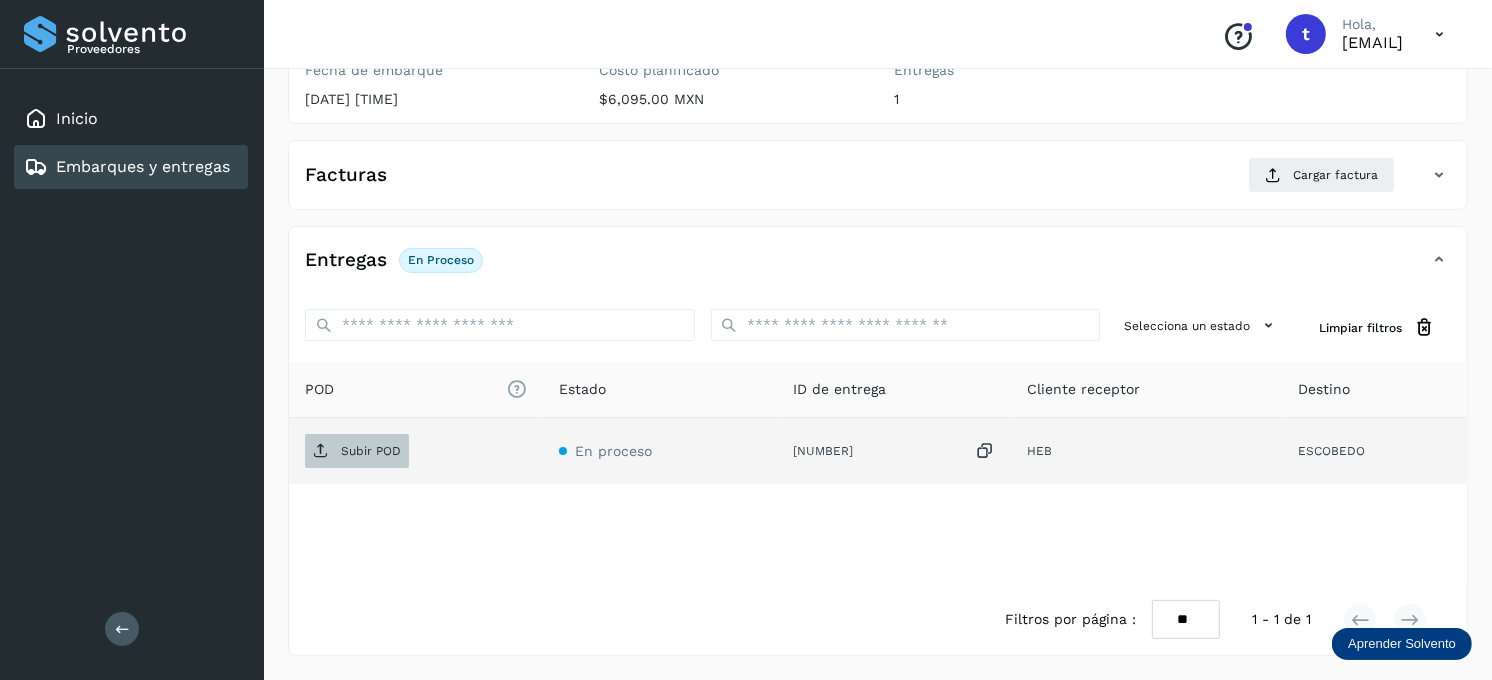 click on "Subir POD" at bounding box center [357, 451] 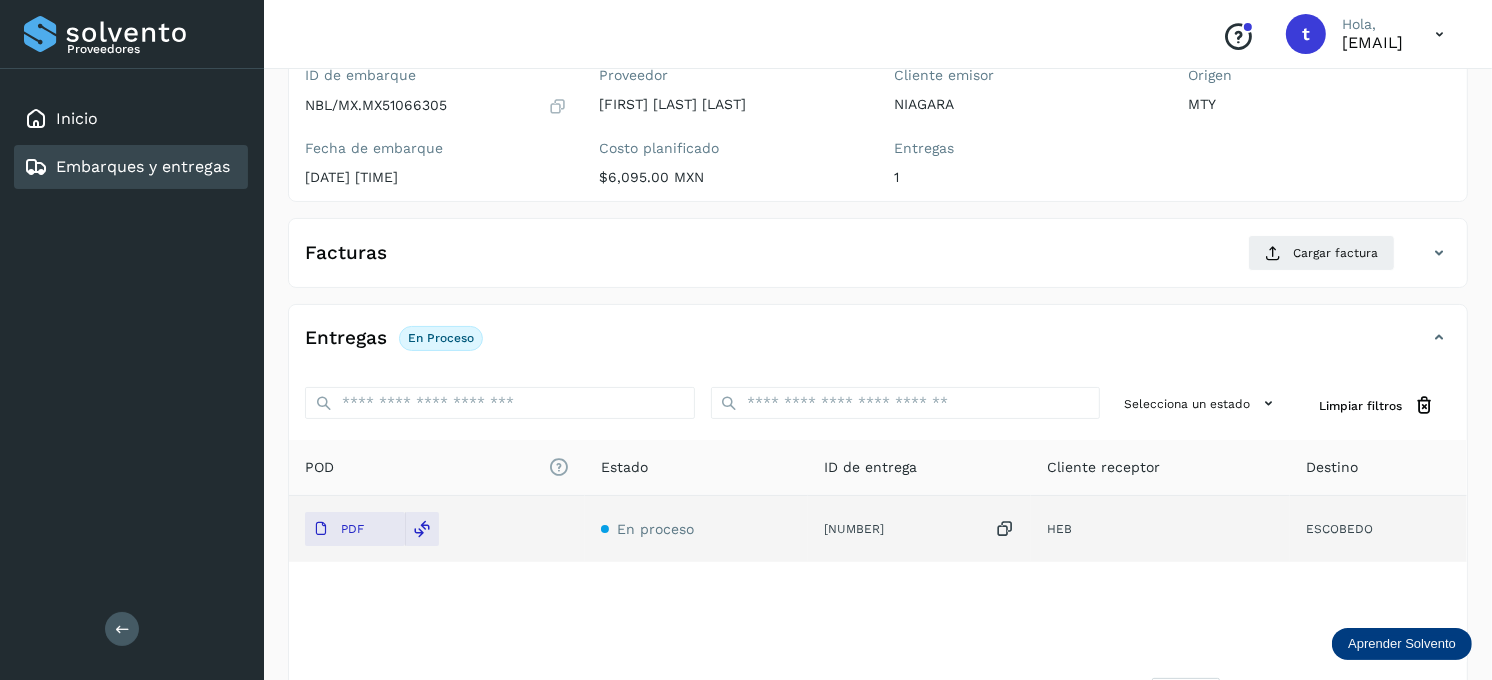 scroll, scrollTop: 158, scrollLeft: 0, axis: vertical 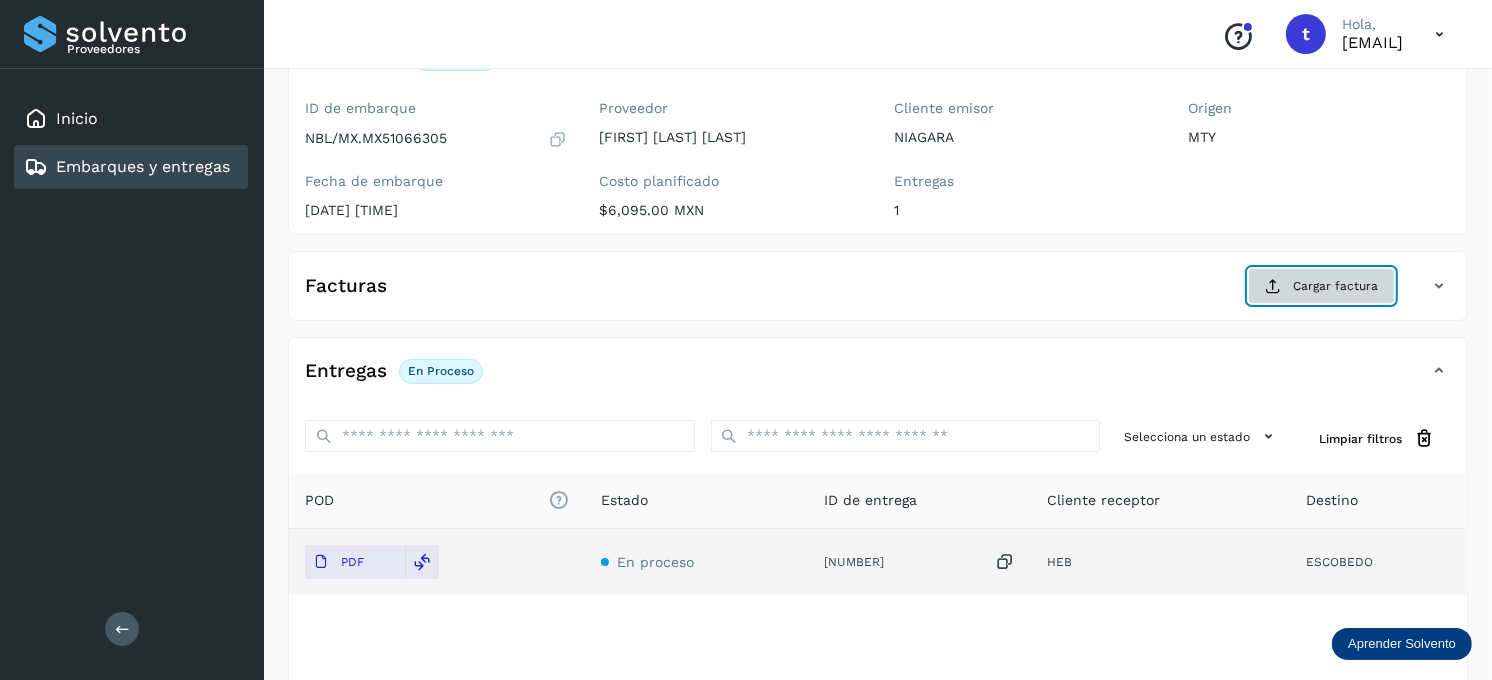 click on "Cargar factura" 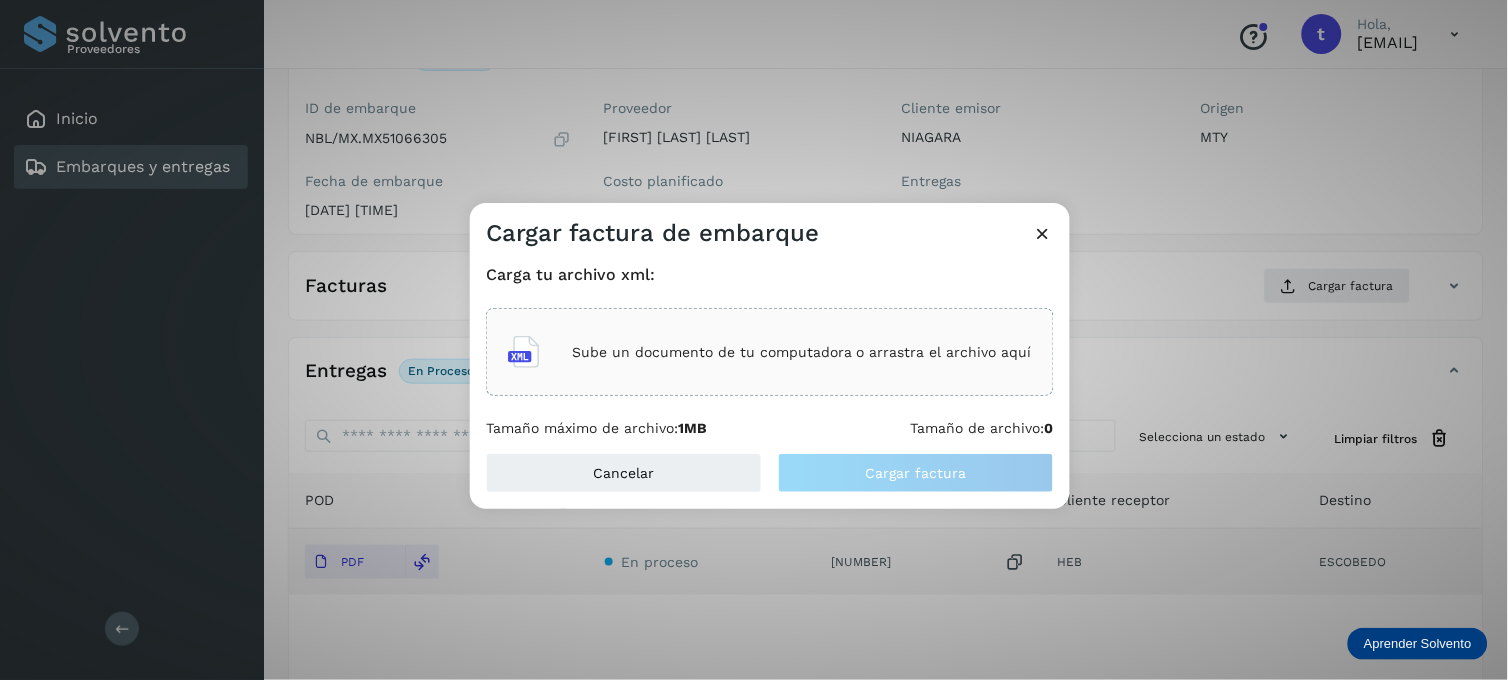 click on "Sube un documento de tu computadora o arrastra el archivo aquí" 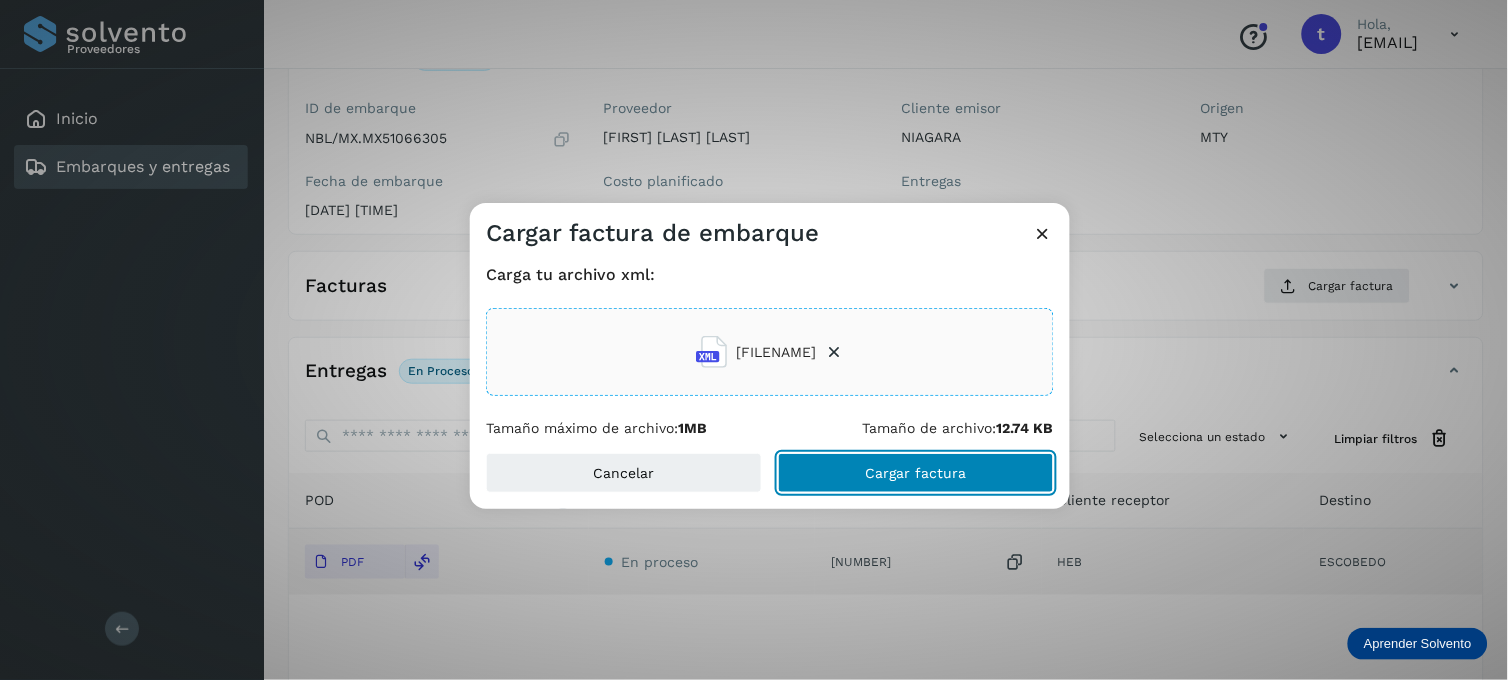 click on "Cargar factura" 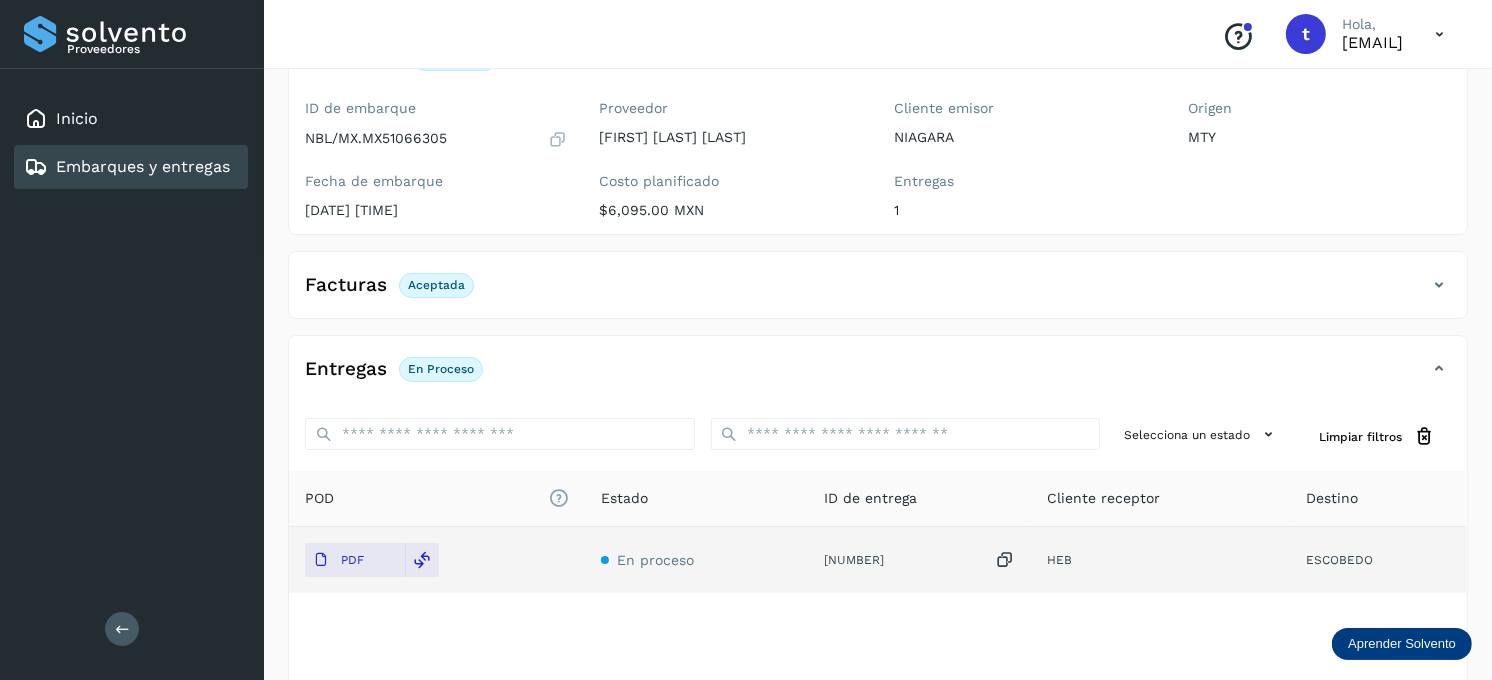click on "Embarques y entregas" at bounding box center (143, 166) 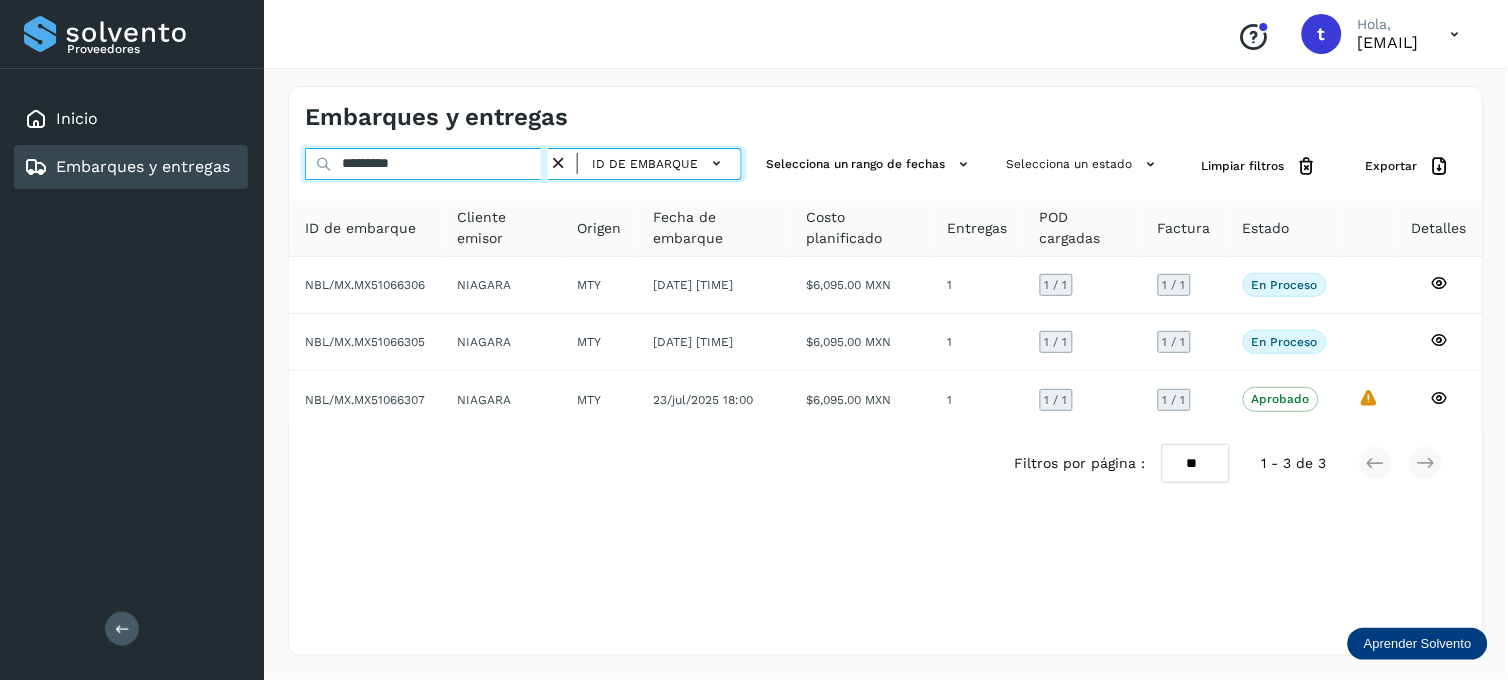 drag, startPoint x: 443, startPoint y: 170, endPoint x: 305, endPoint y: 173, distance: 138.03261 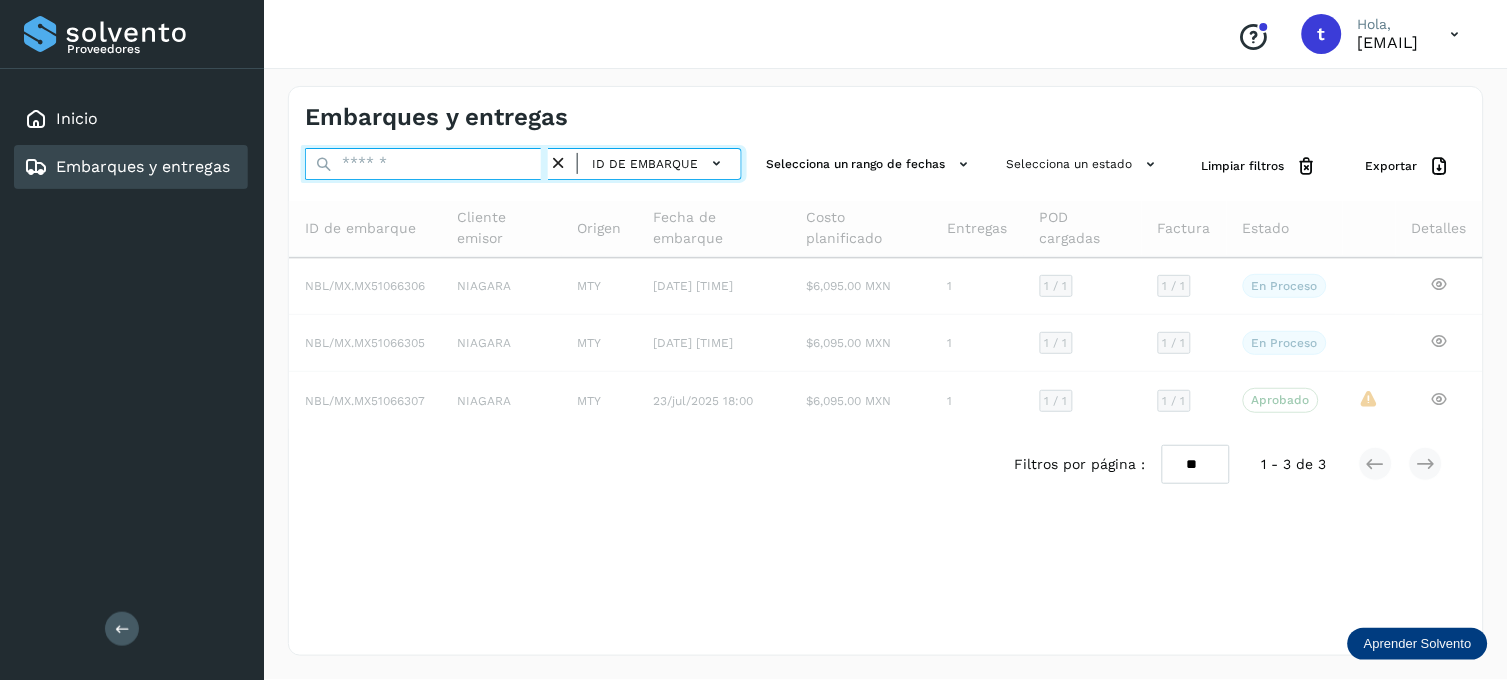 type 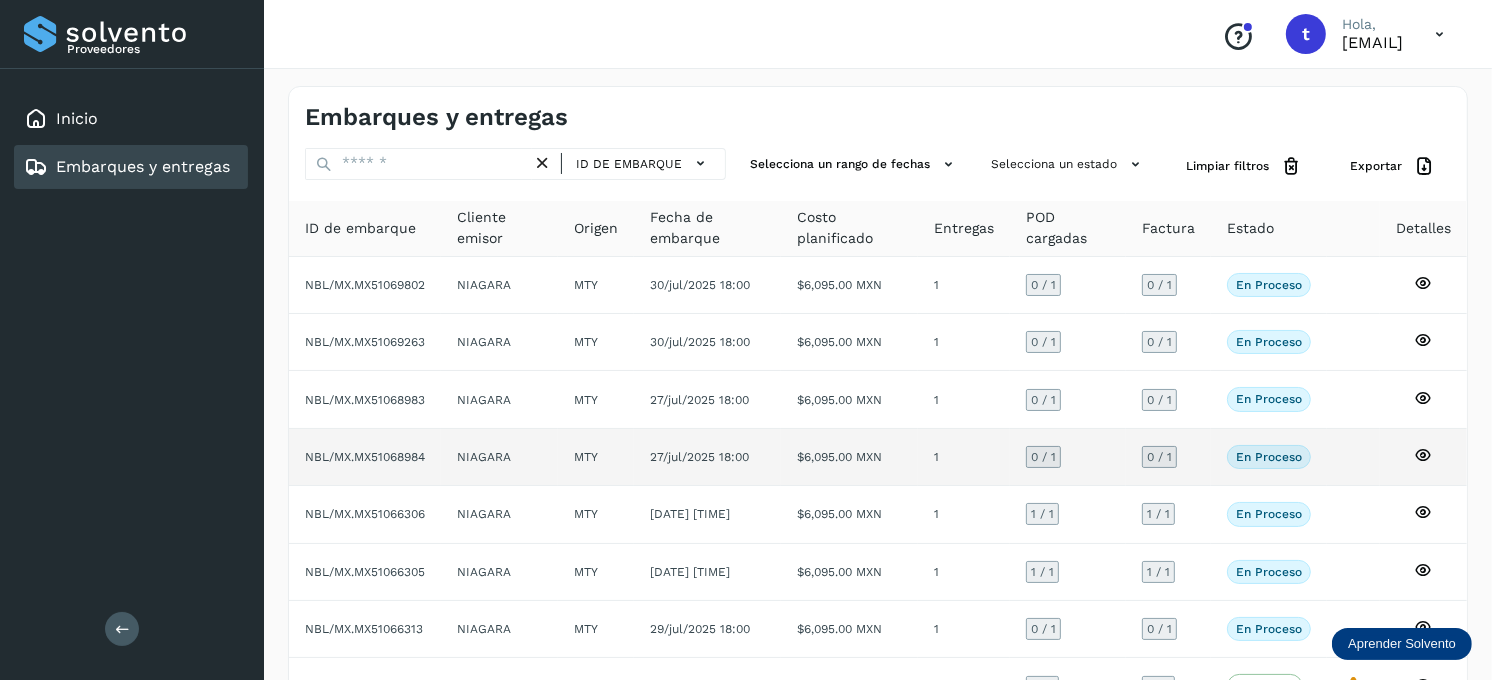 click 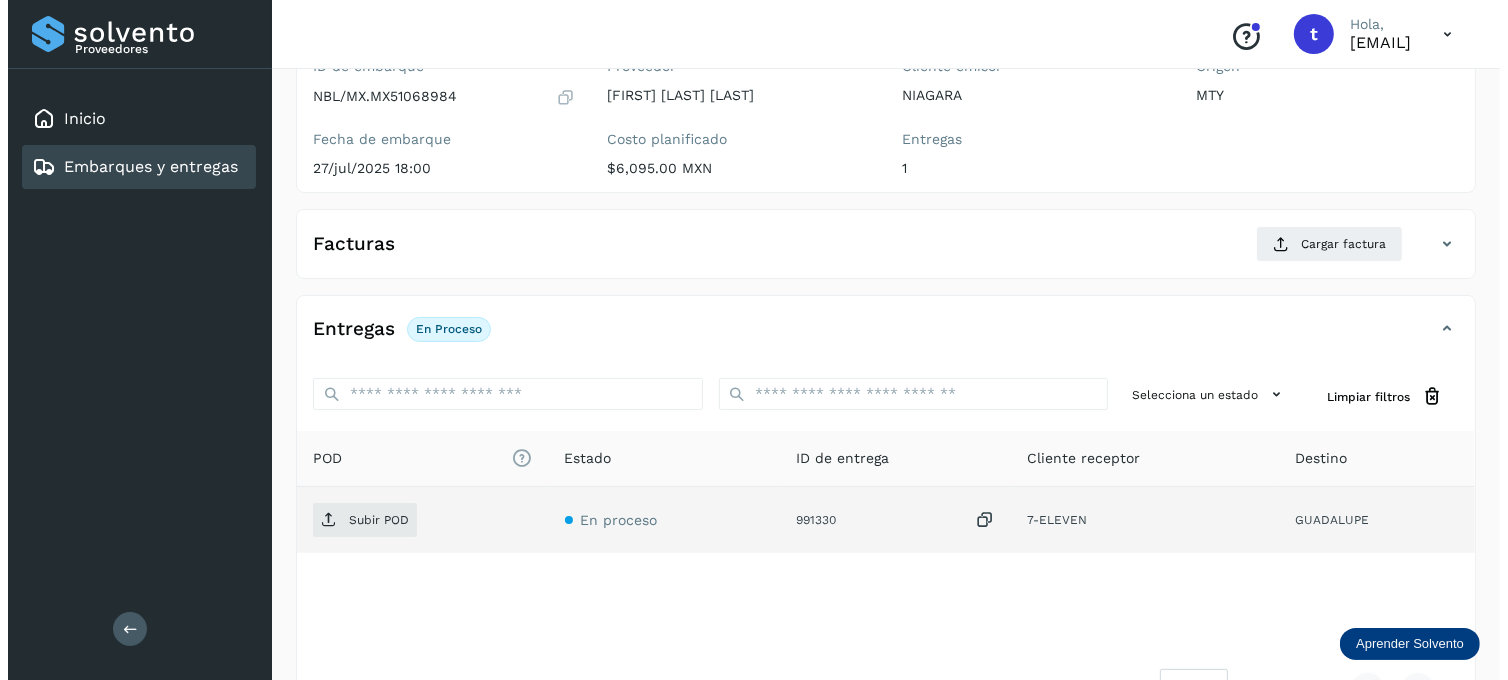 scroll, scrollTop: 270, scrollLeft: 0, axis: vertical 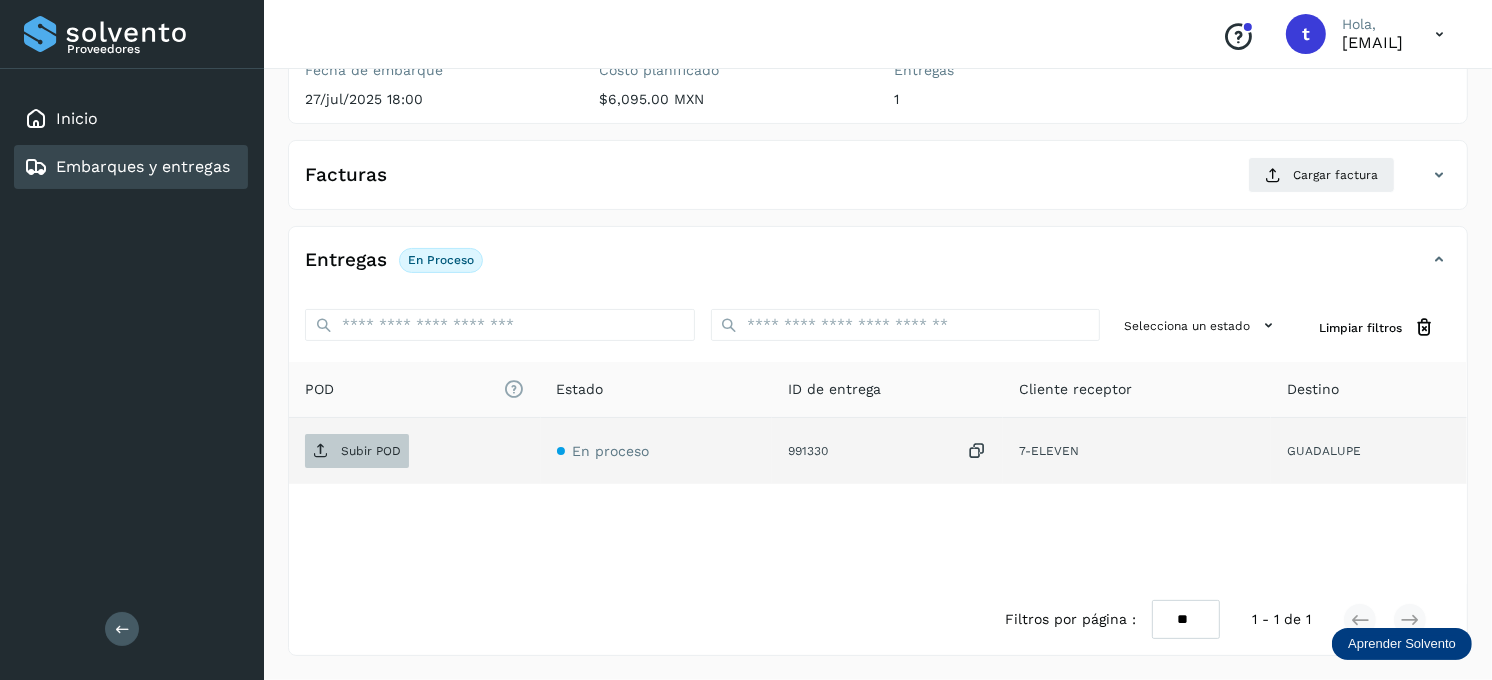 click on "Subir POD" at bounding box center [371, 451] 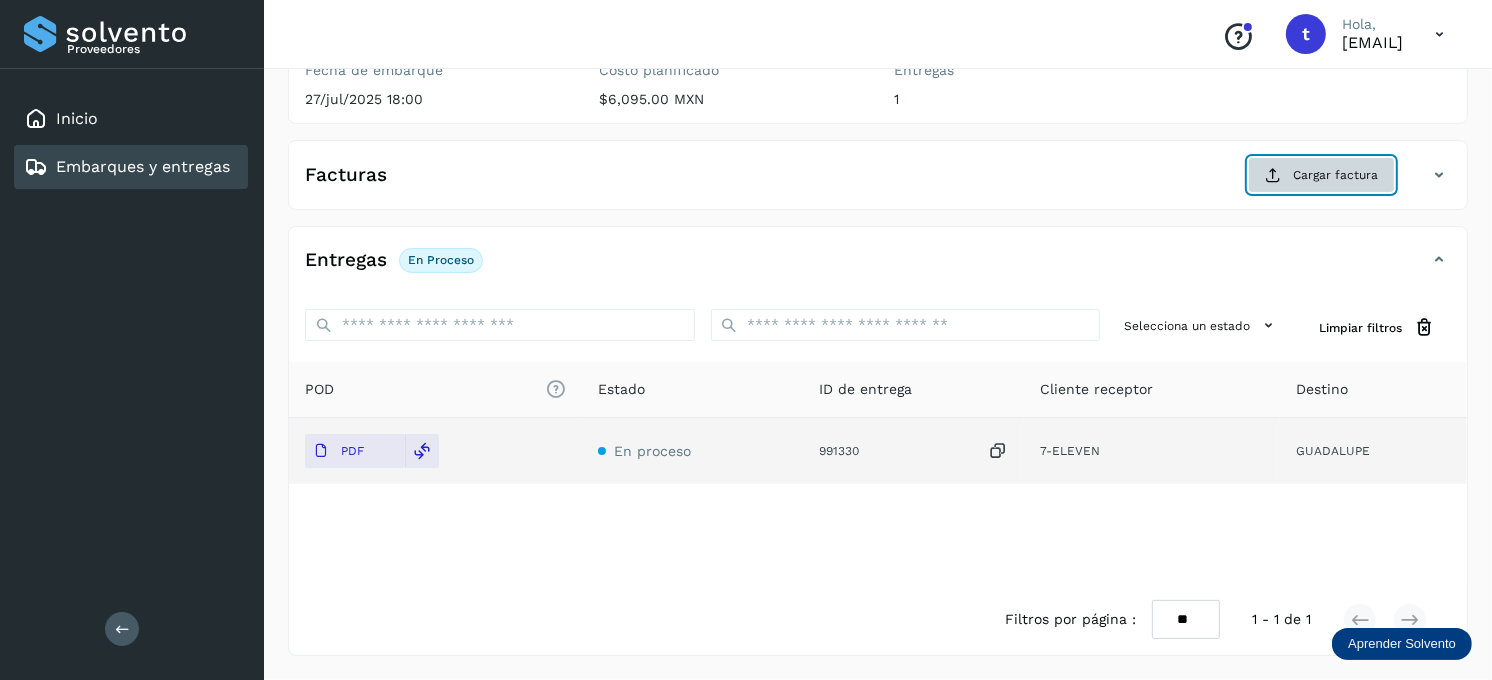 click on "Cargar factura" 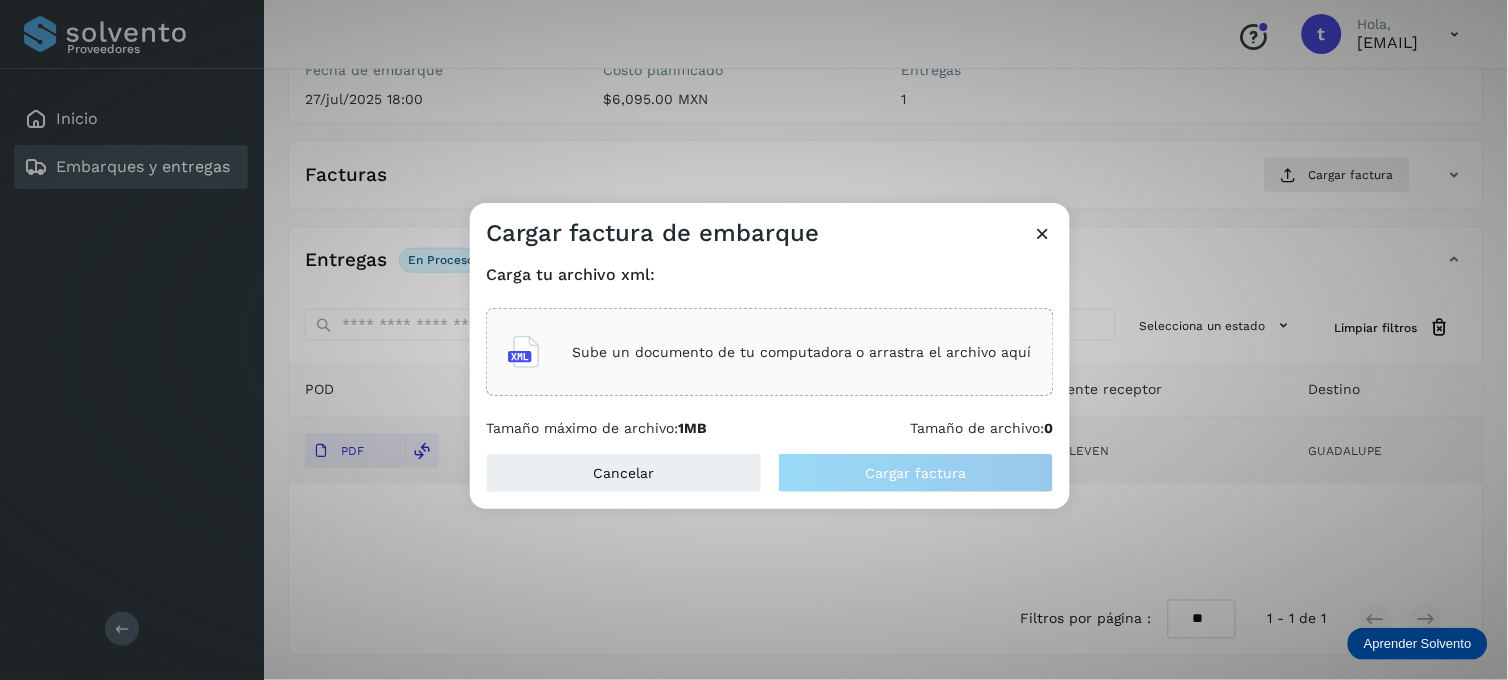 click on "Sube un documento de tu computadora o arrastra el archivo aquí" 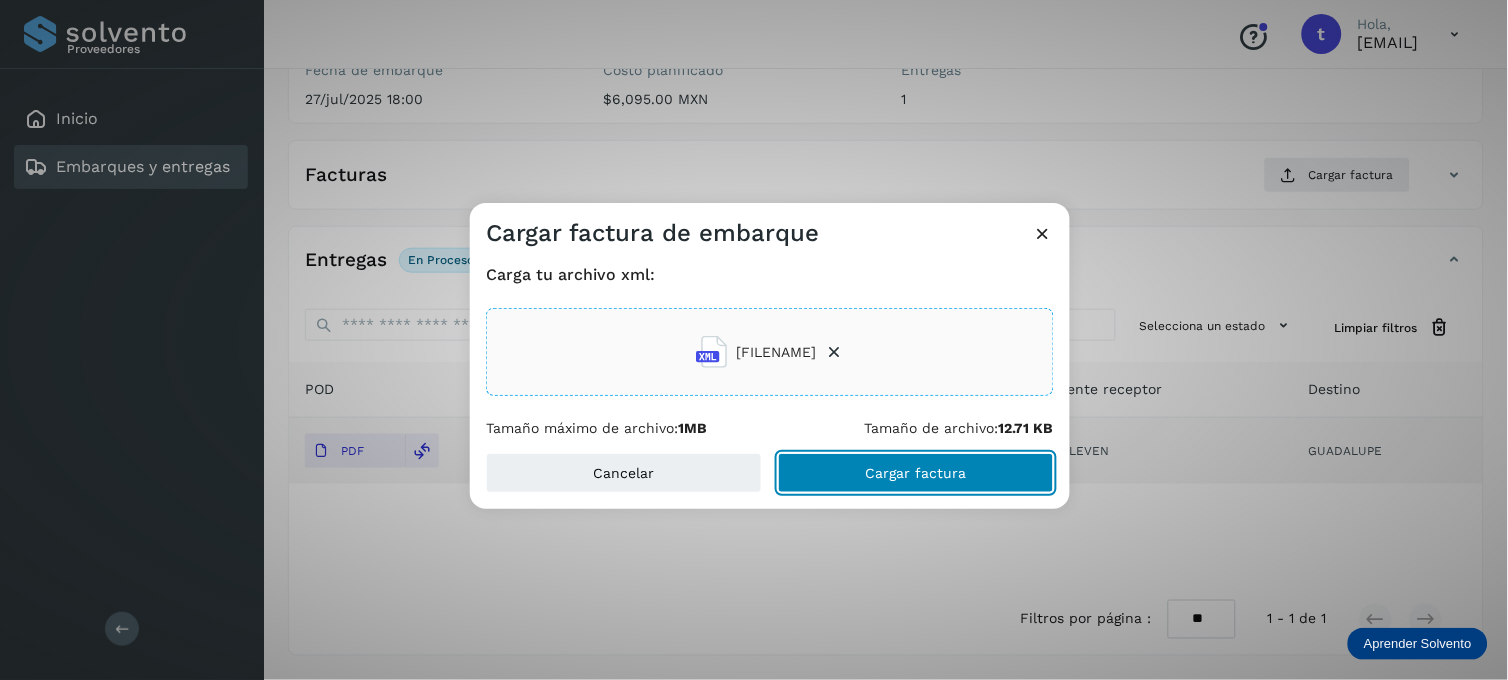 click on "Cargar factura" 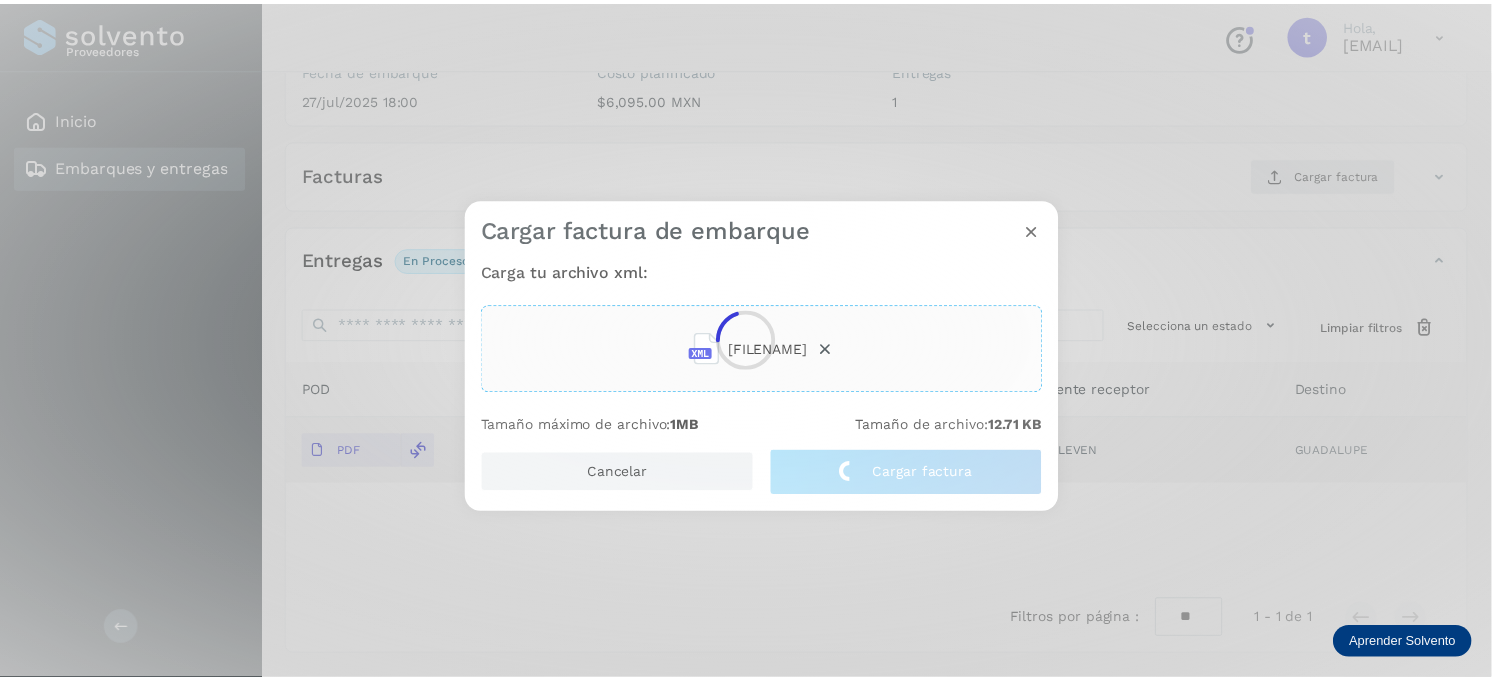 scroll, scrollTop: 267, scrollLeft: 0, axis: vertical 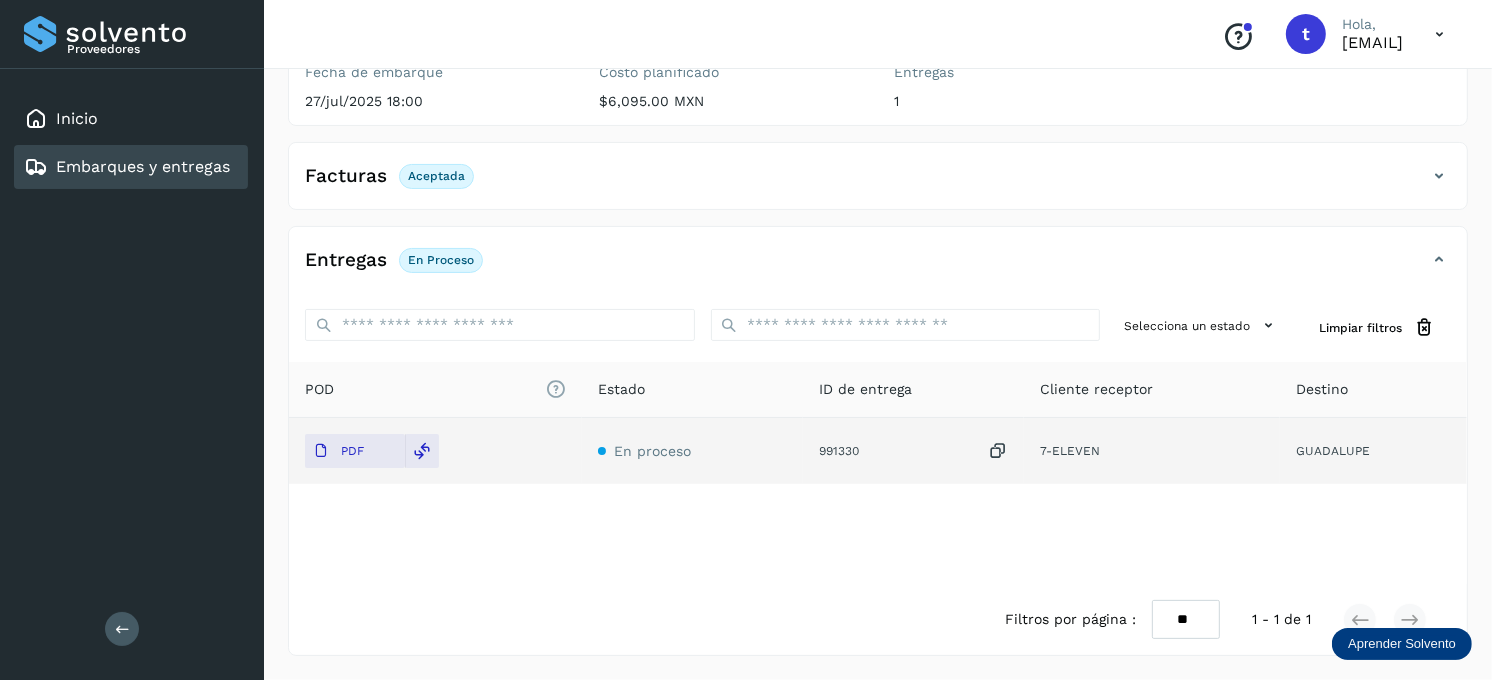 click on "Embarques y entregas" at bounding box center (143, 166) 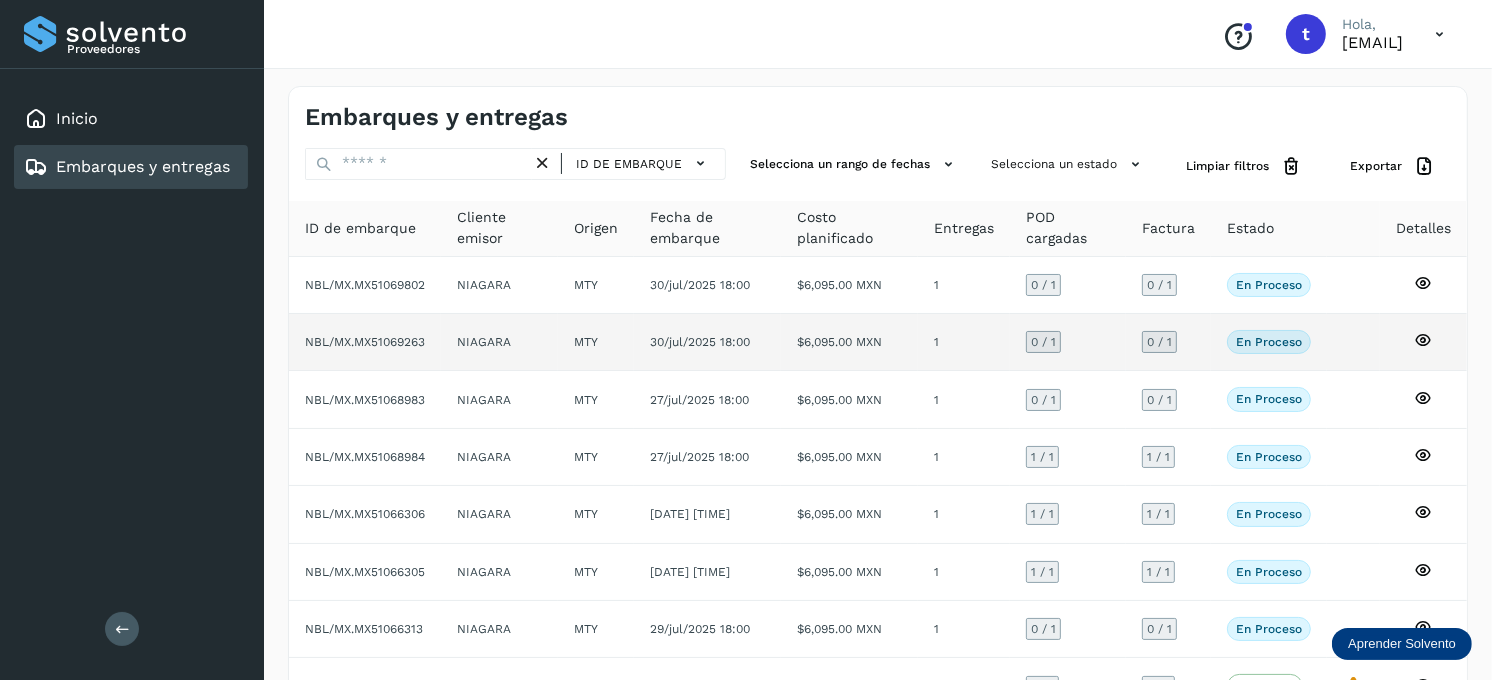 click 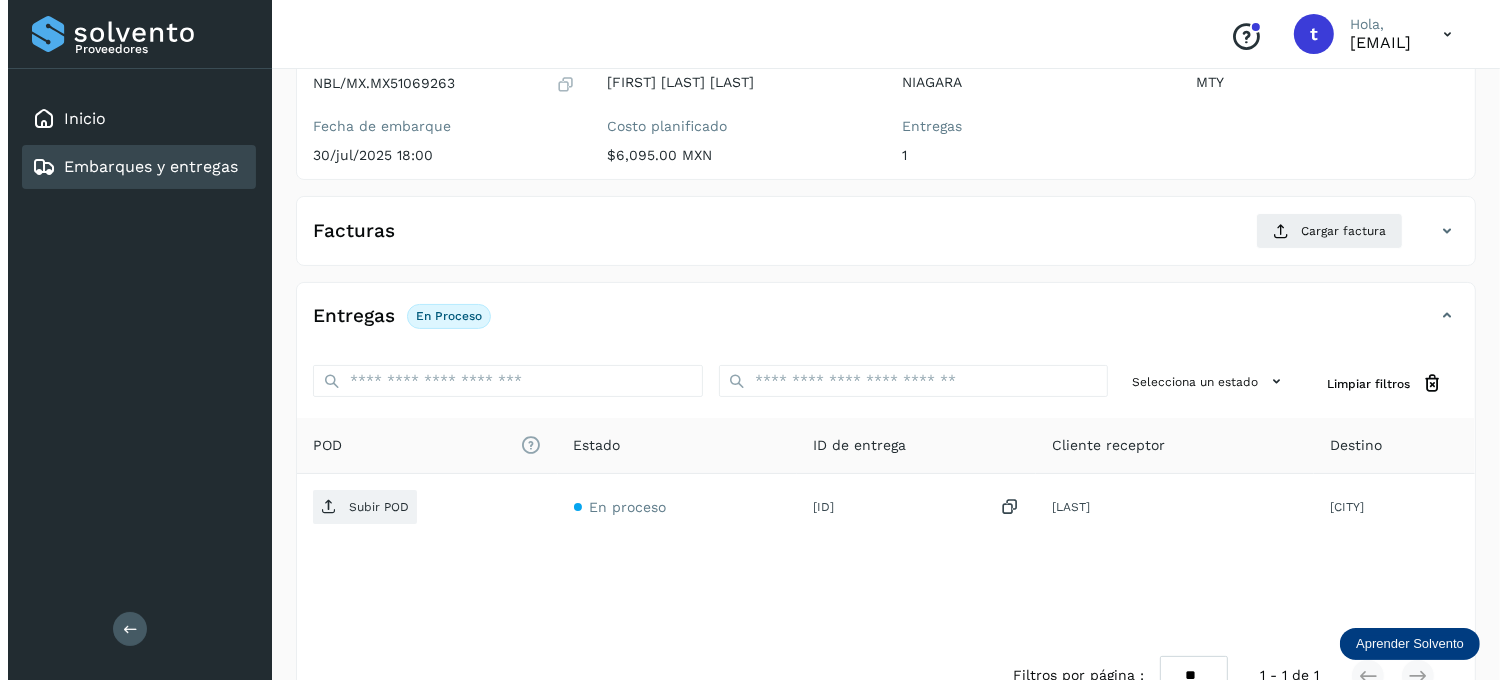 scroll, scrollTop: 222, scrollLeft: 0, axis: vertical 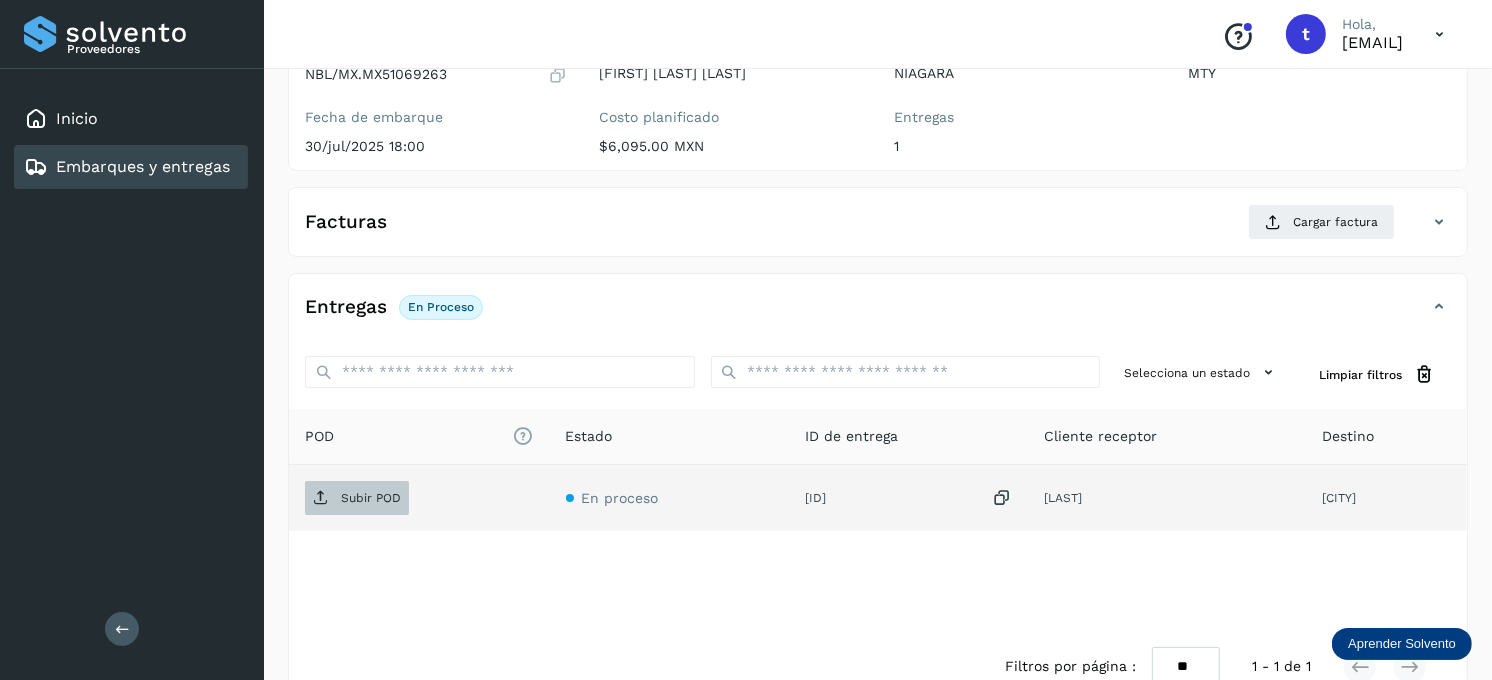 click on "Subir POD" at bounding box center (357, 498) 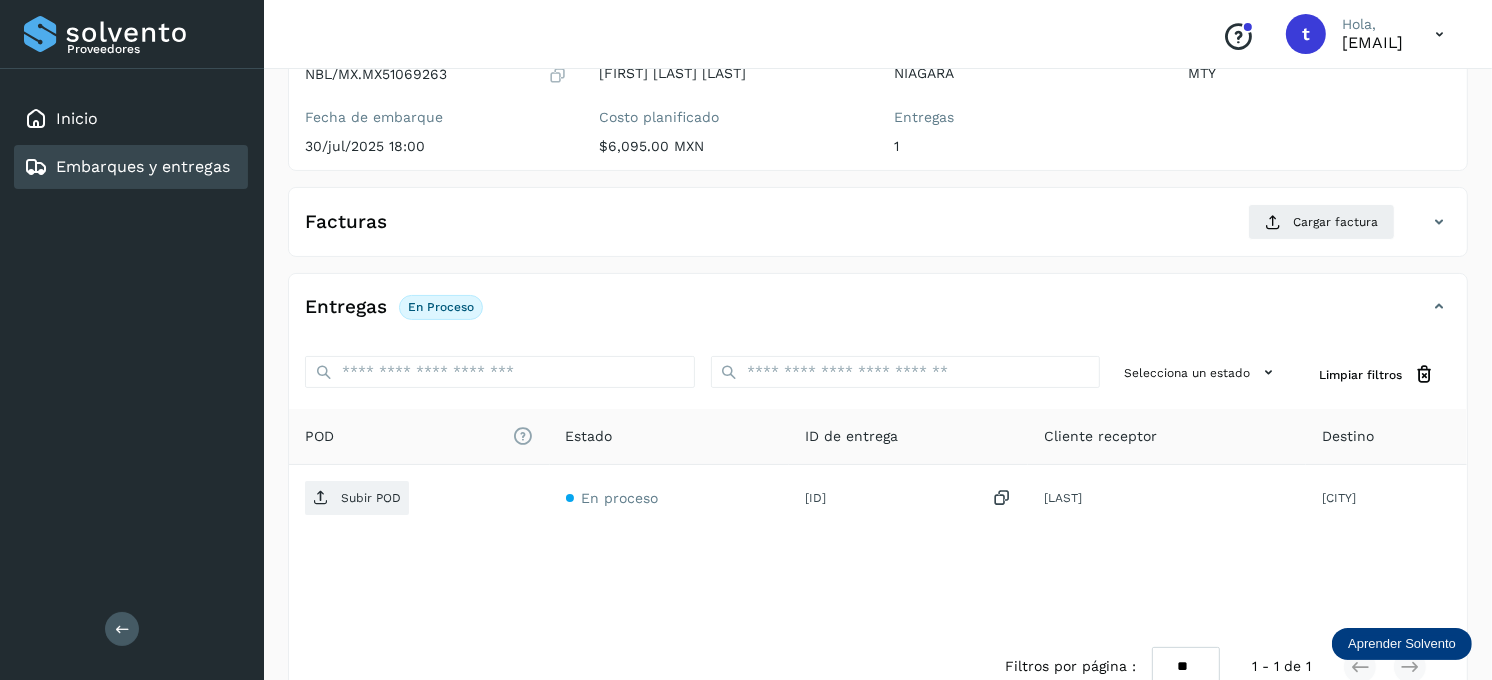 click on "Proveedores Inicio Embarques y entregas Salir" at bounding box center (132, 340) 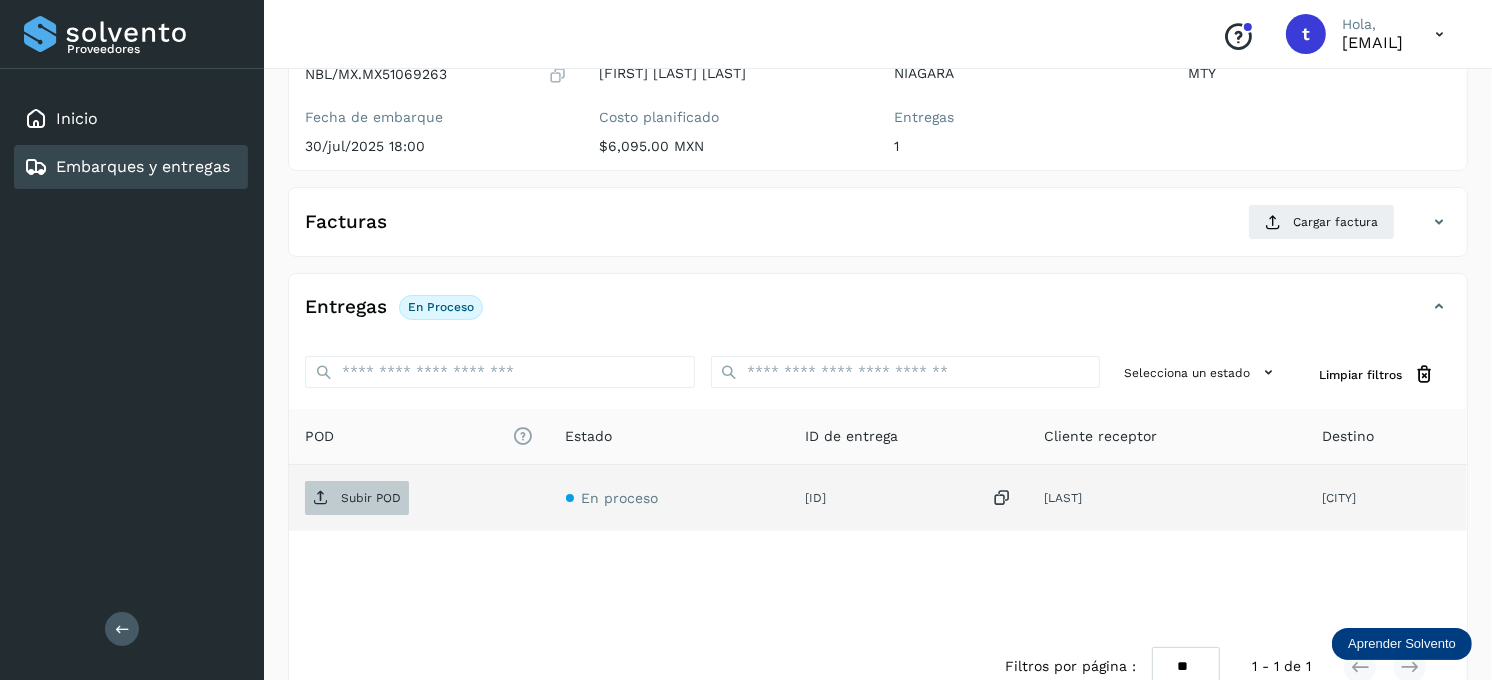 click on "Subir POD" at bounding box center (371, 498) 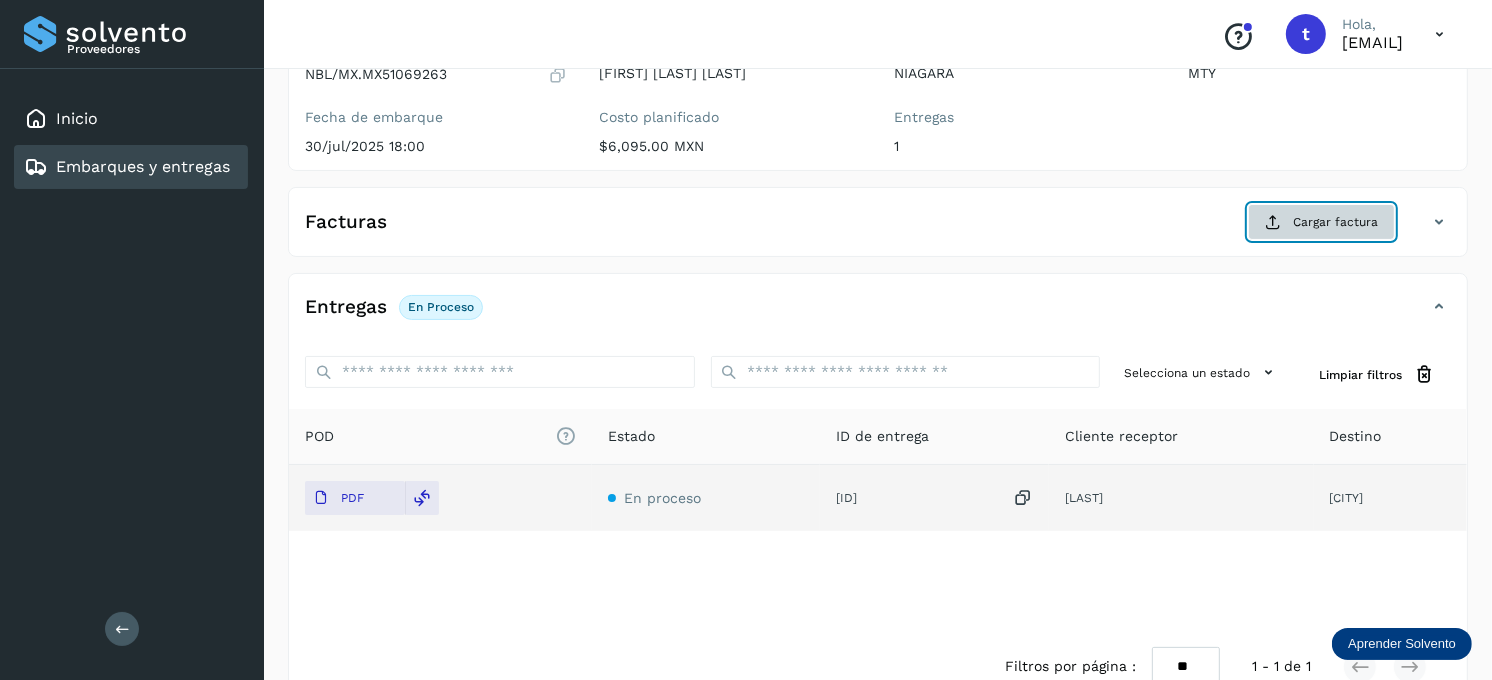 click on "Cargar factura" 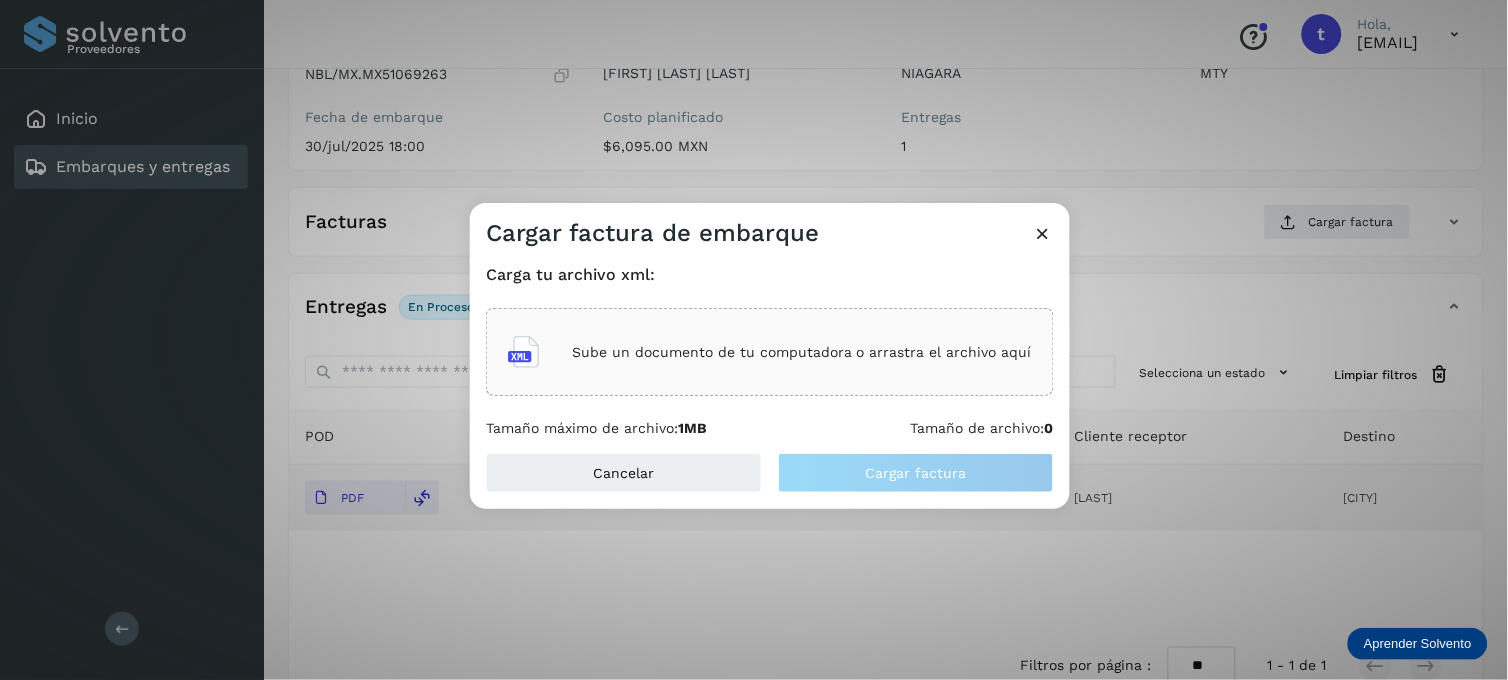 click on "Sube un documento de tu computadora o arrastra el archivo aquí" 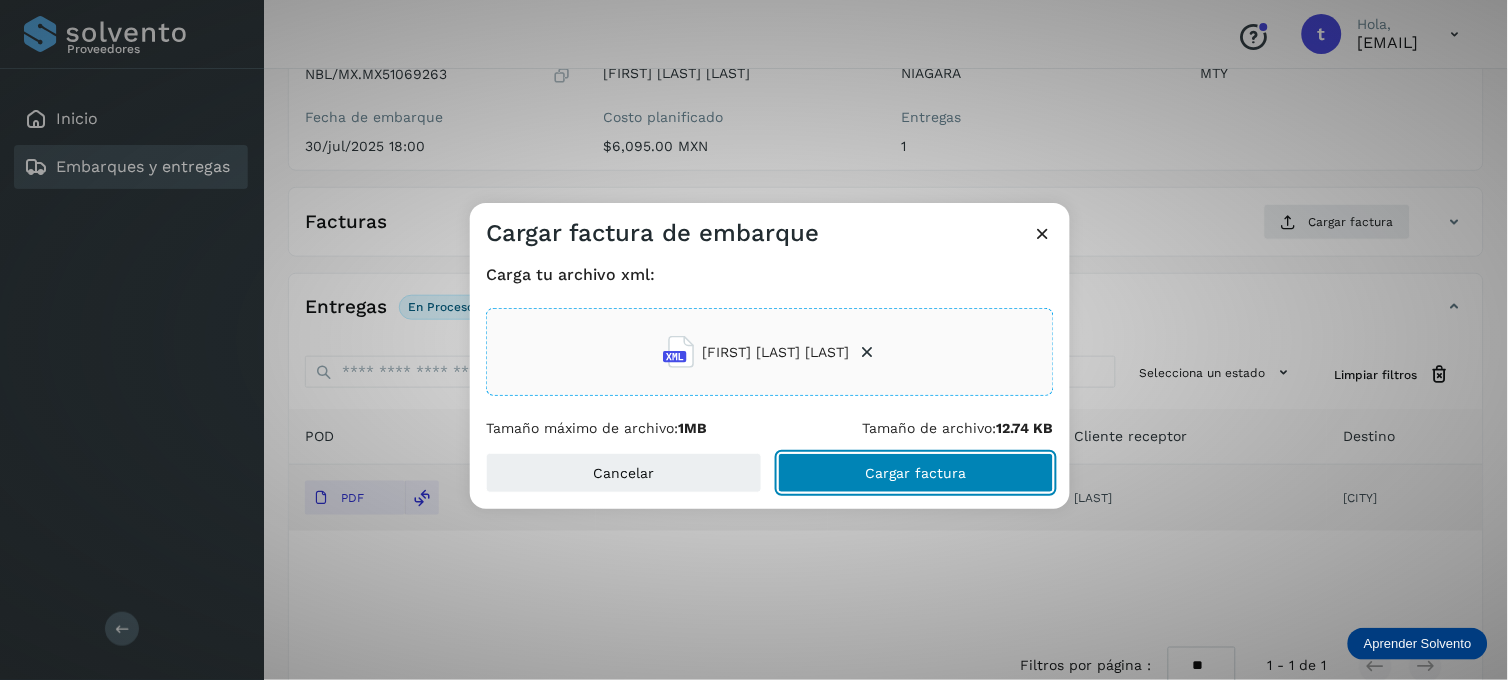 click on "Cargar factura" 